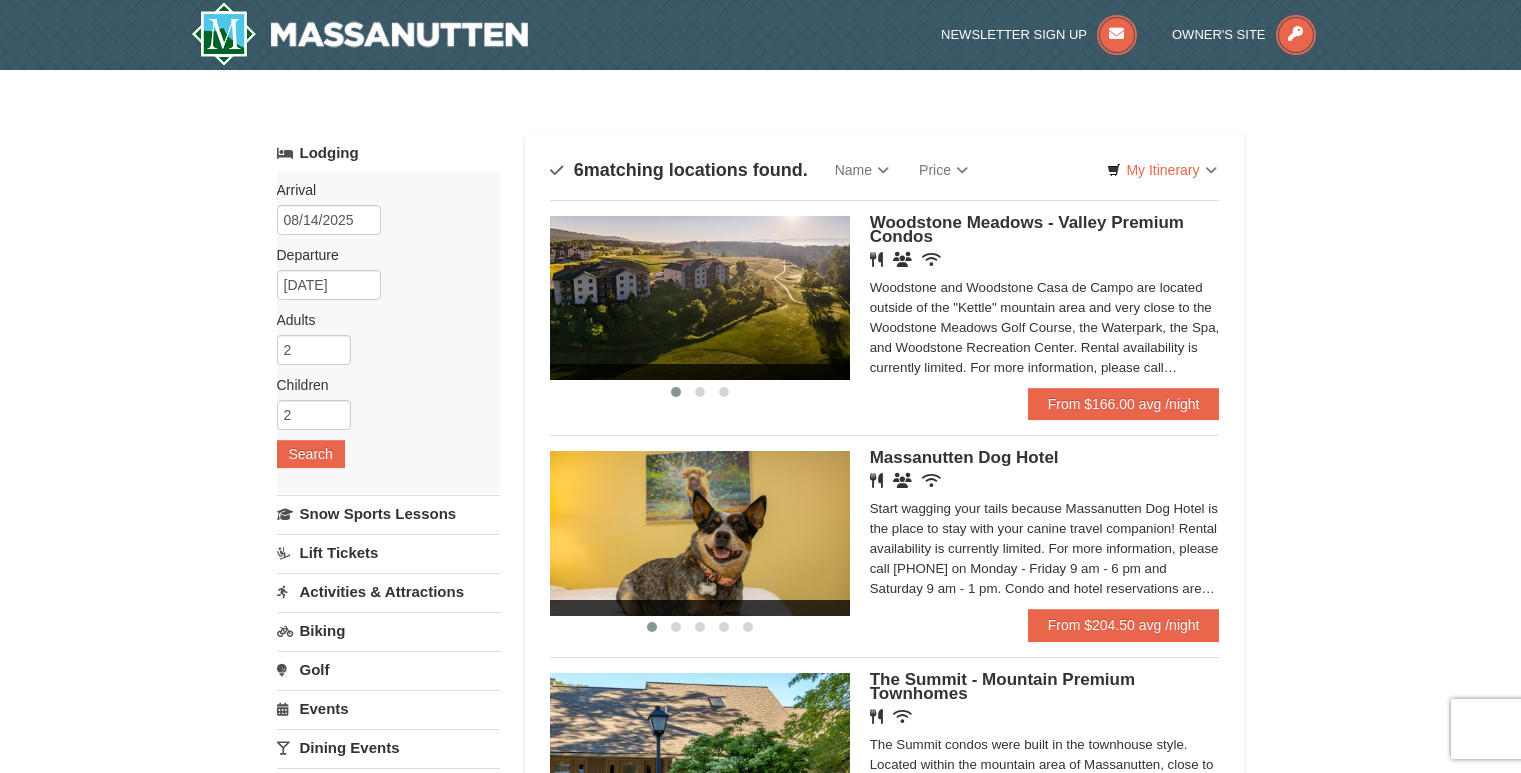 scroll, scrollTop: 0, scrollLeft: 0, axis: both 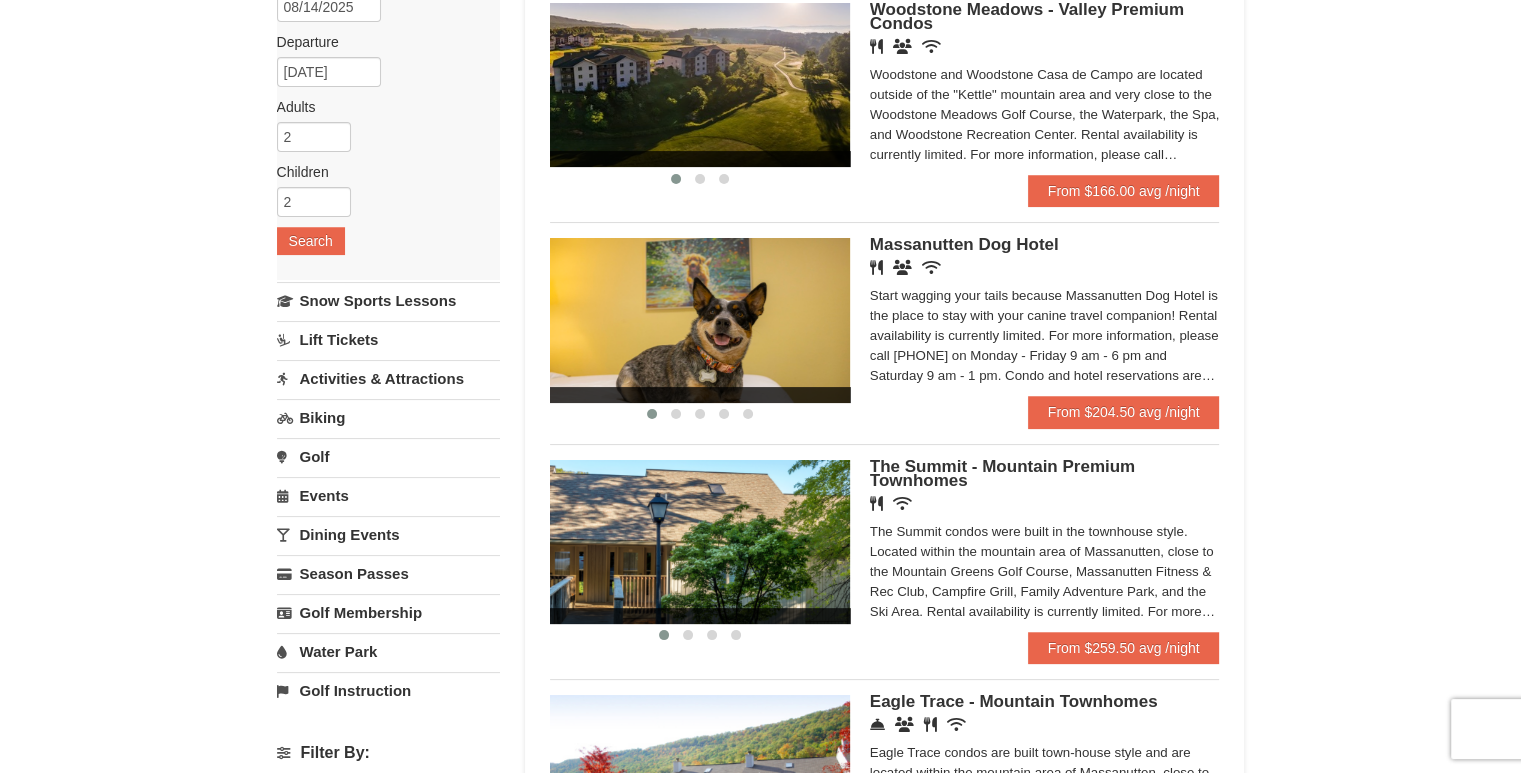 click on "Water Park" at bounding box center [388, 651] 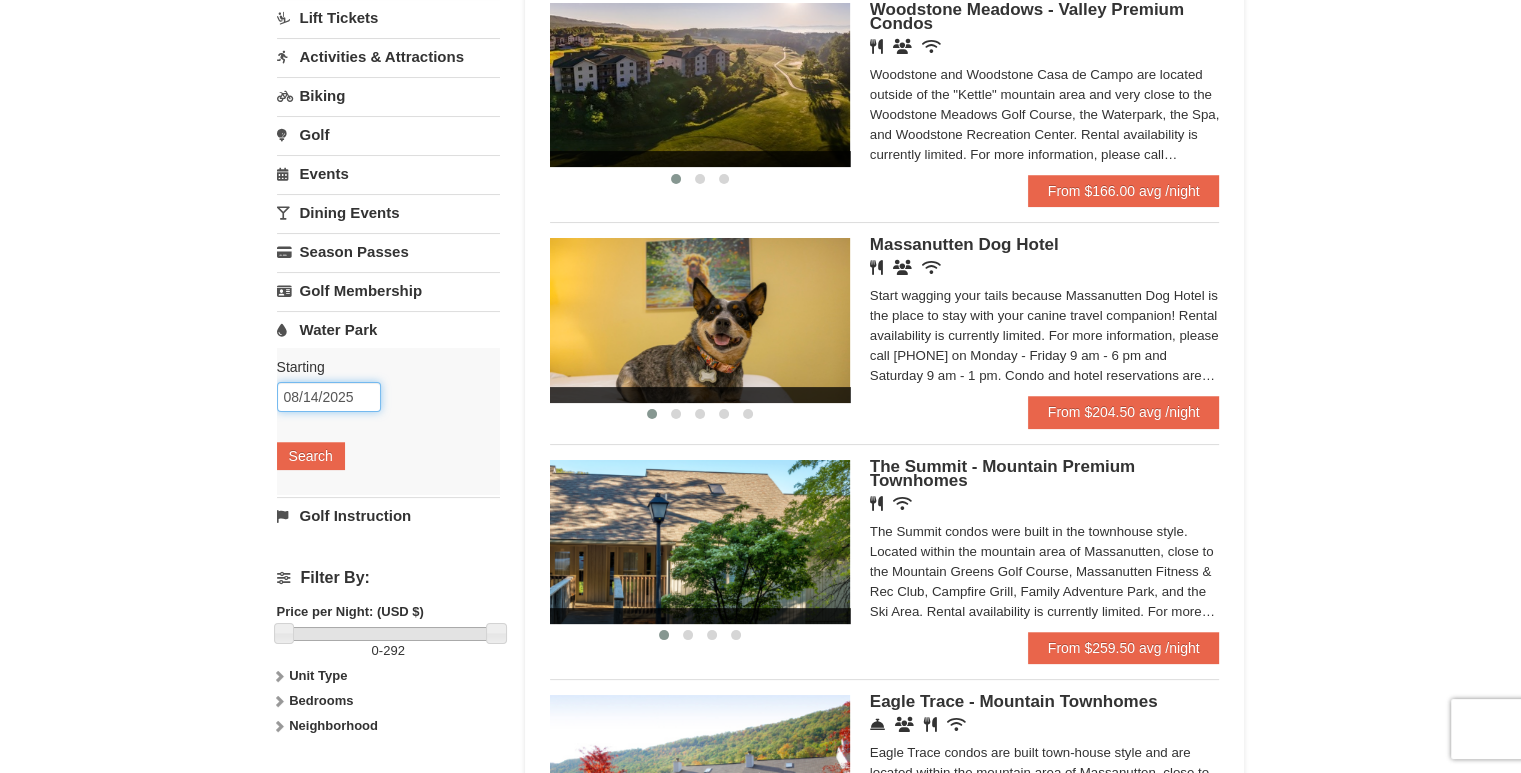 click on "08/14/2025" at bounding box center (329, 397) 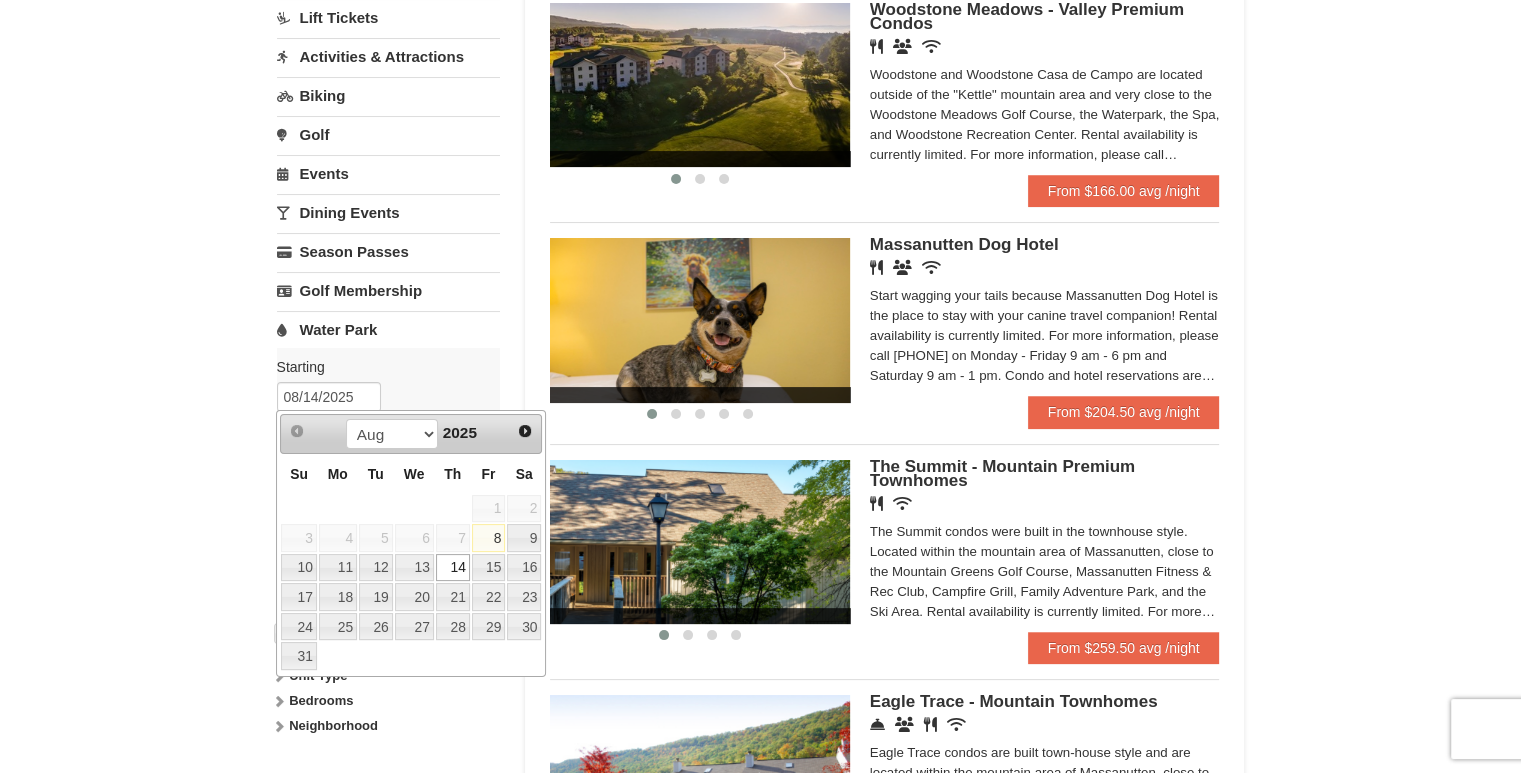 click on "14" at bounding box center [453, 568] 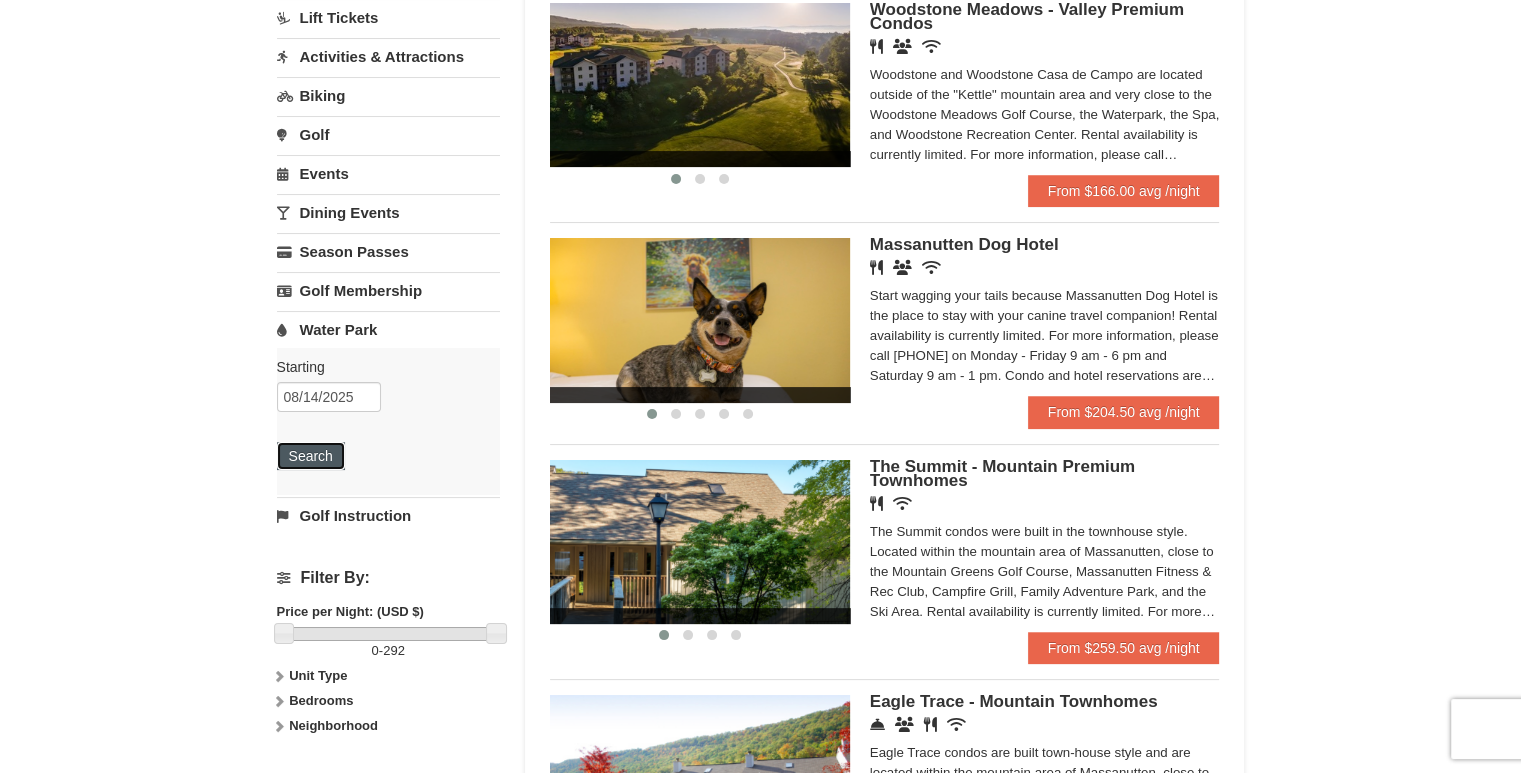 click on "Search" at bounding box center [311, 456] 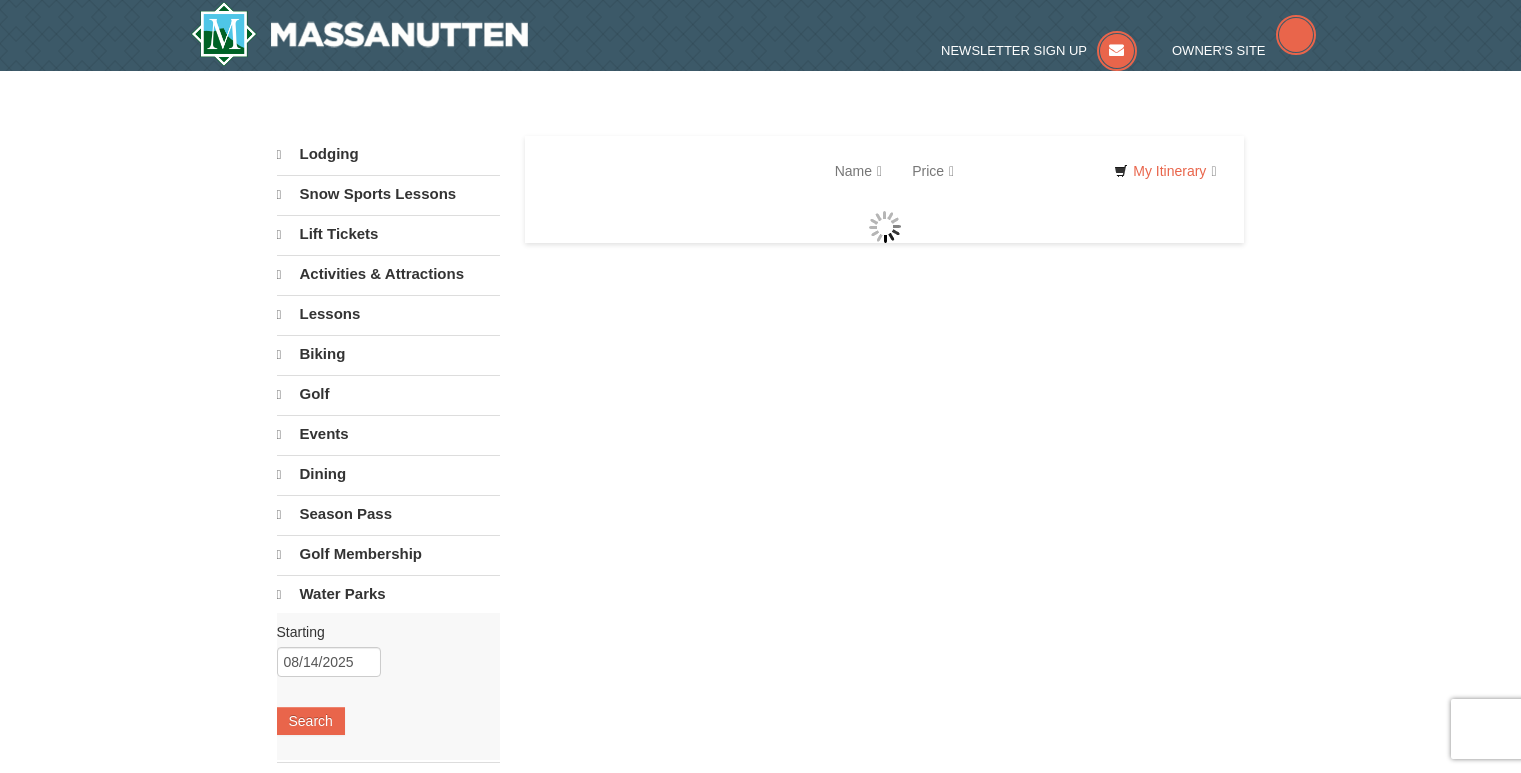 scroll, scrollTop: 0, scrollLeft: 0, axis: both 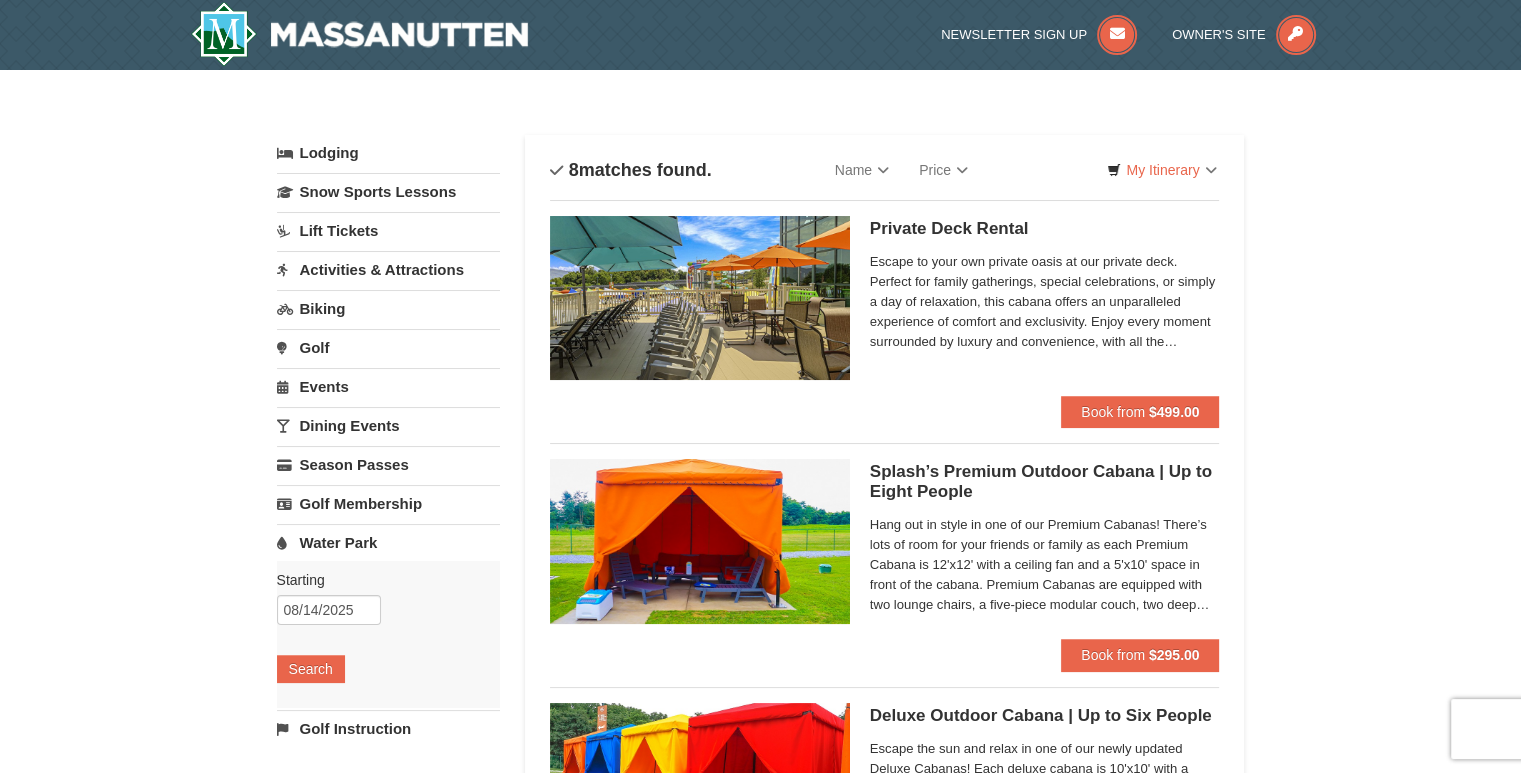 click on "Dining Events" at bounding box center [388, 425] 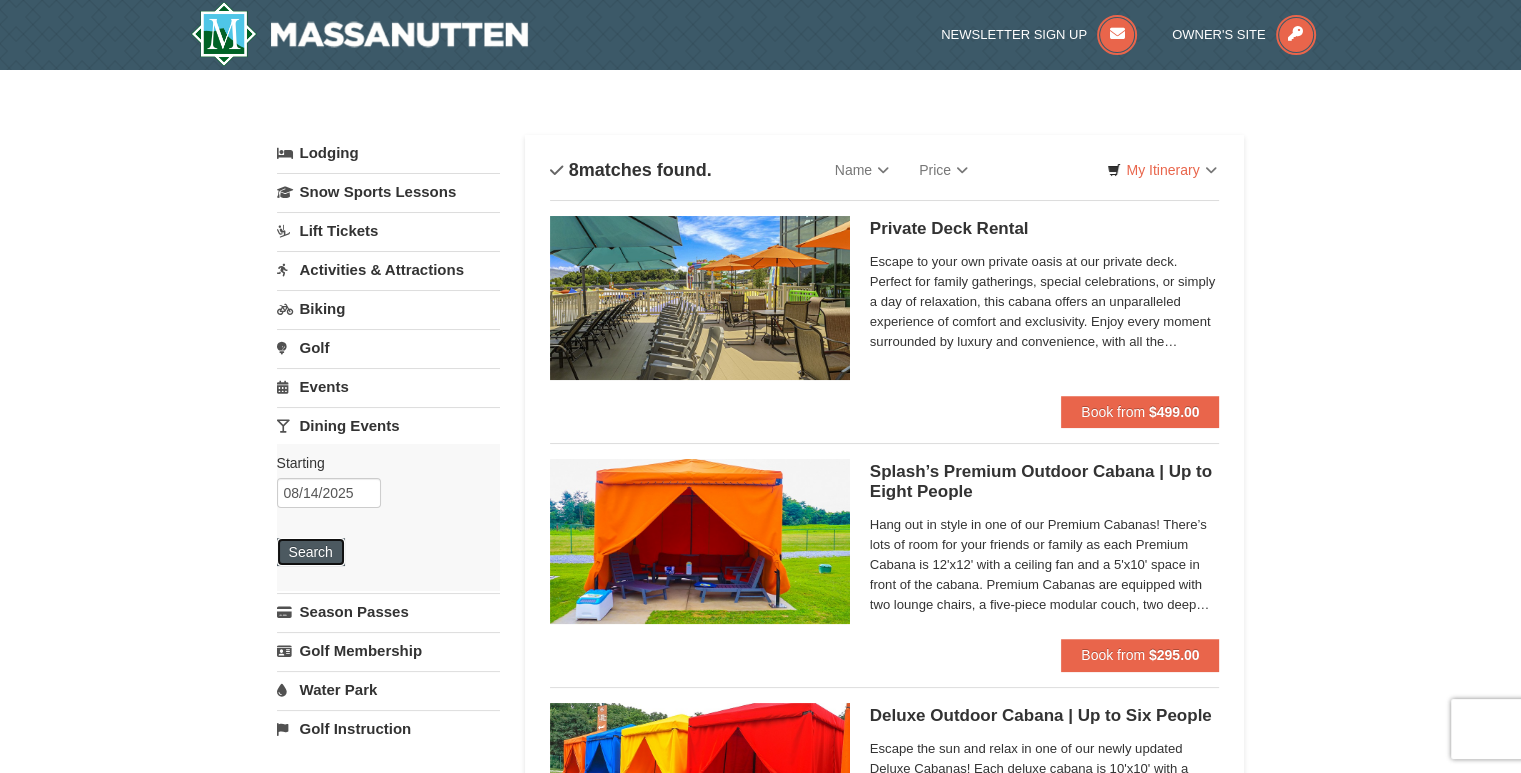 click on "Search" at bounding box center (311, 552) 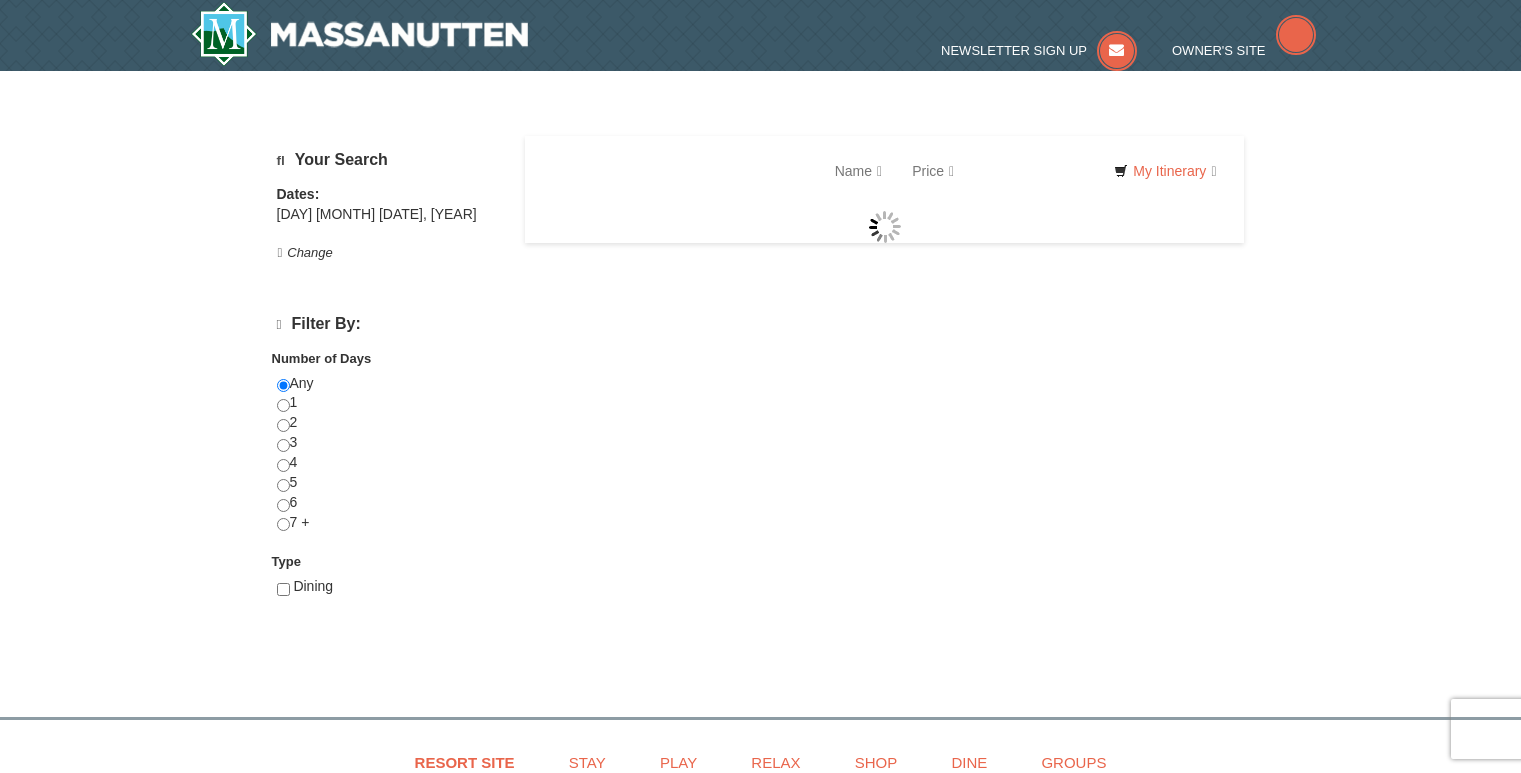 scroll, scrollTop: 0, scrollLeft: 0, axis: both 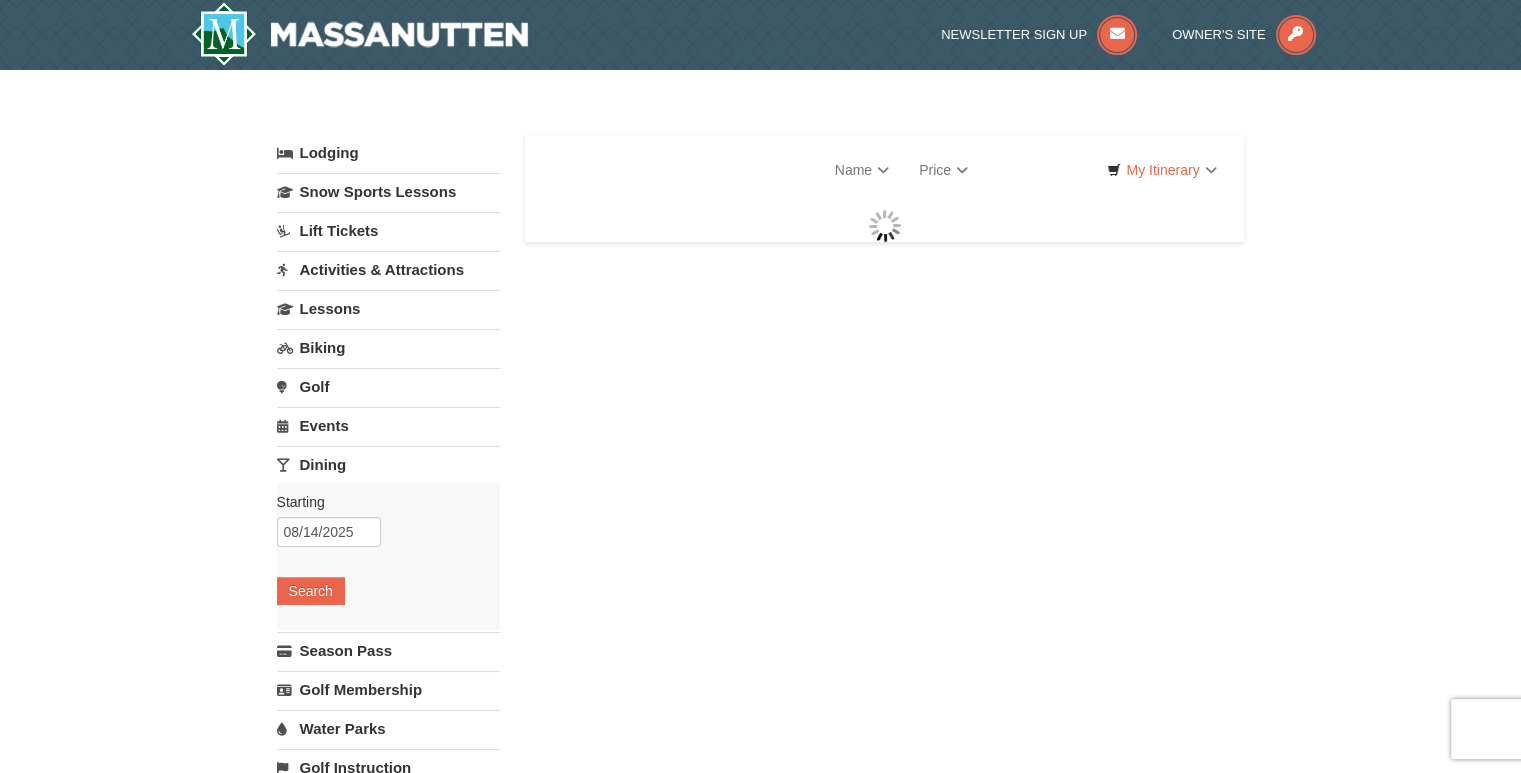 select on "8" 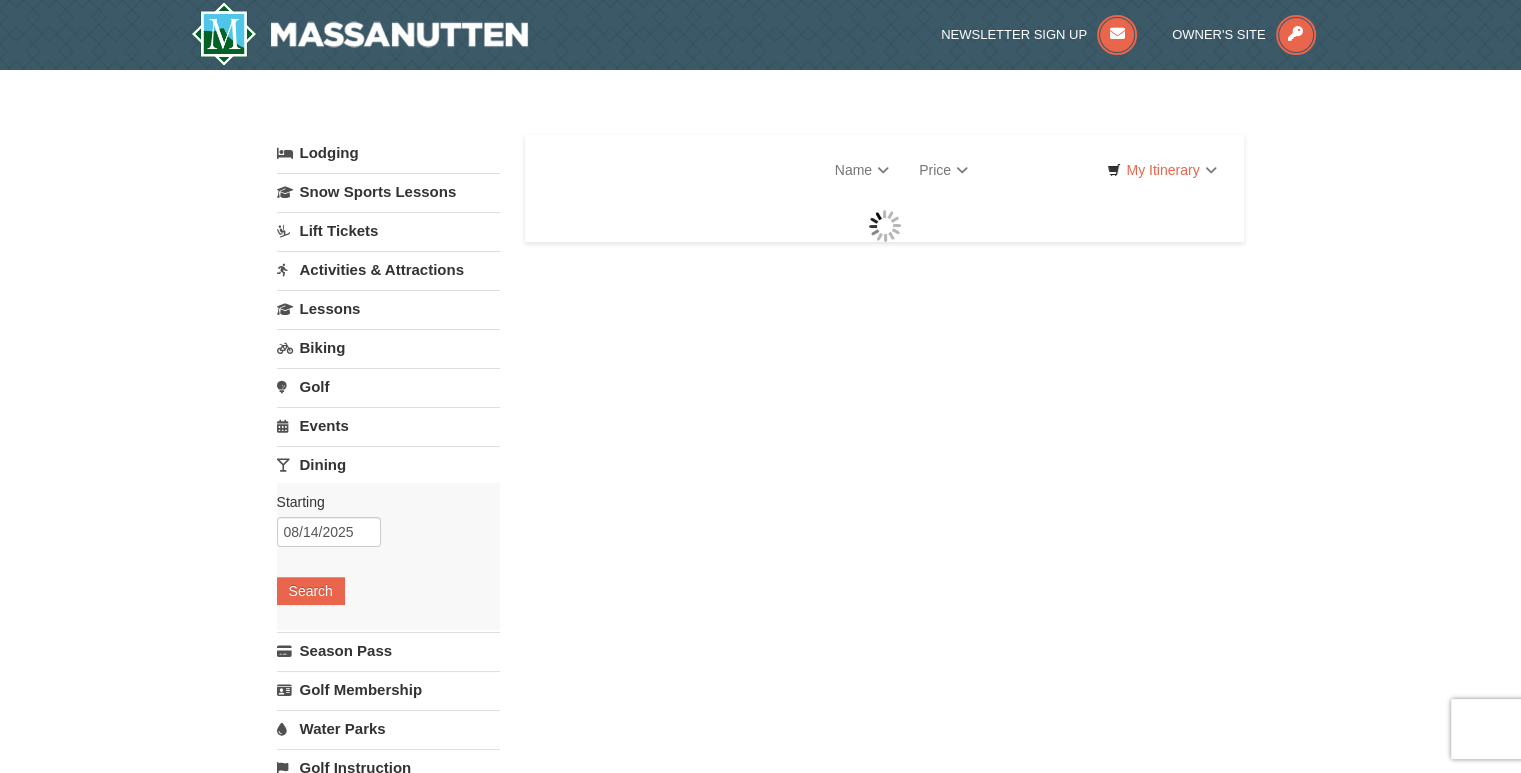select on "8" 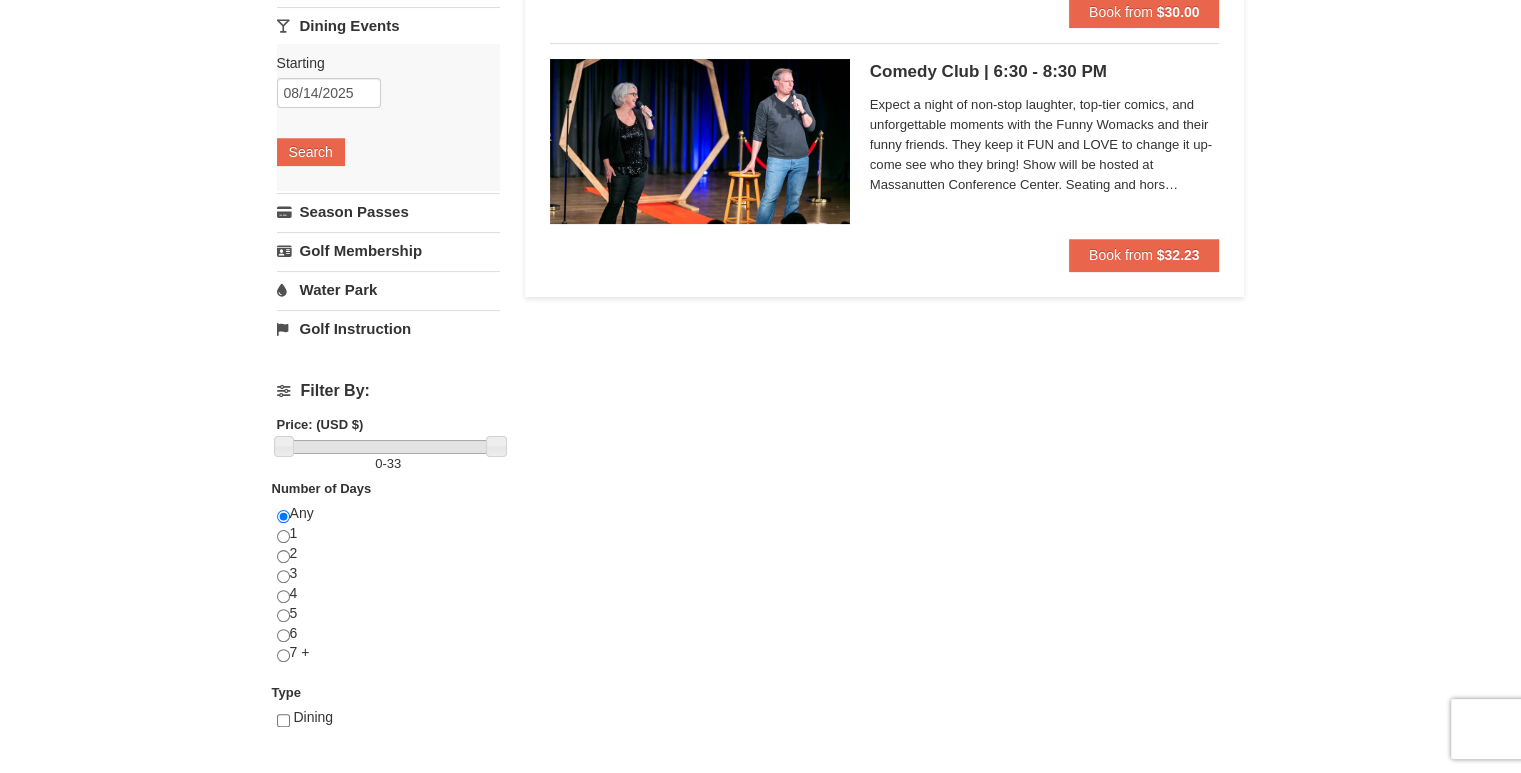 scroll, scrollTop: 426, scrollLeft: 0, axis: vertical 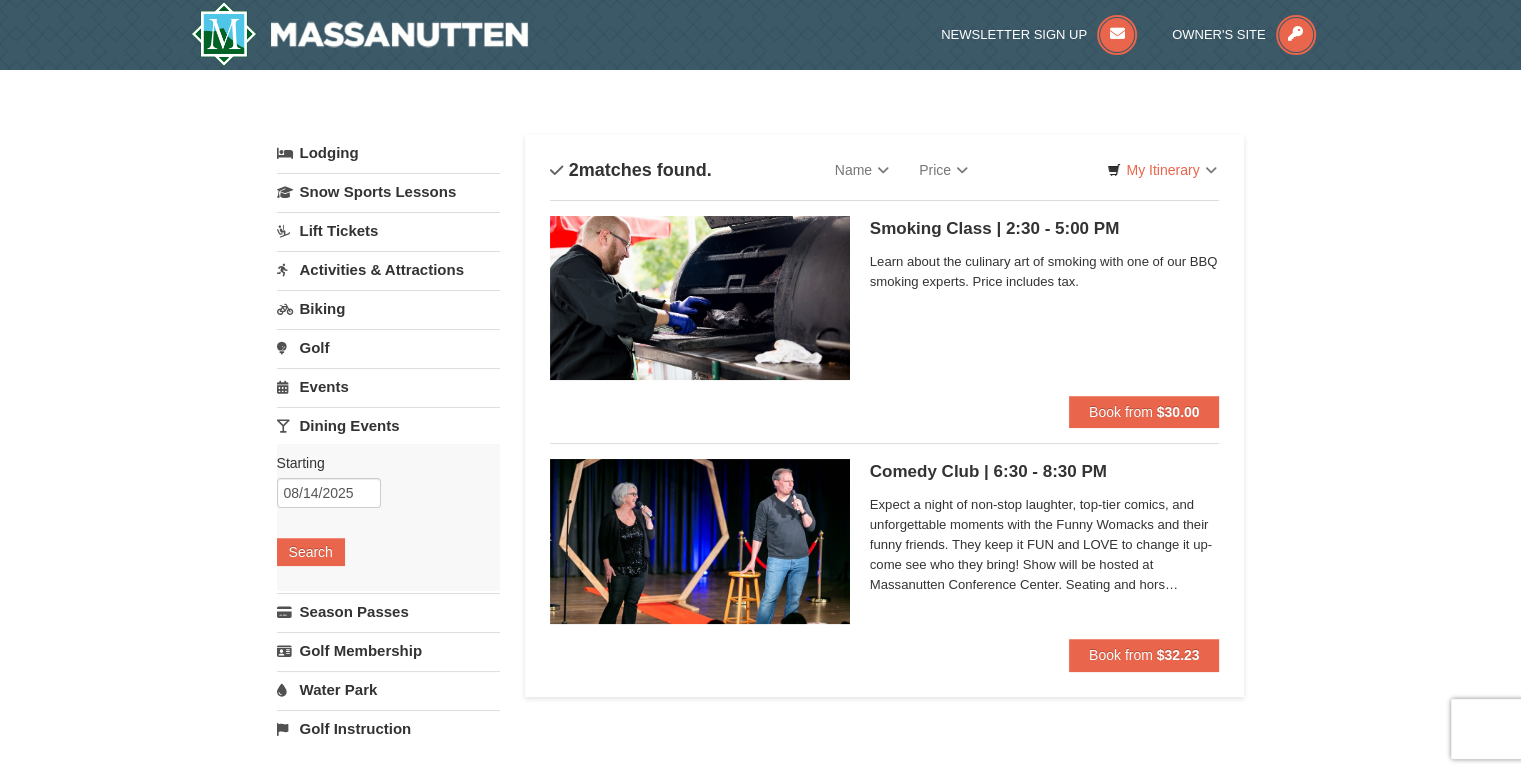 click on "Activities & Attractions" at bounding box center (388, 269) 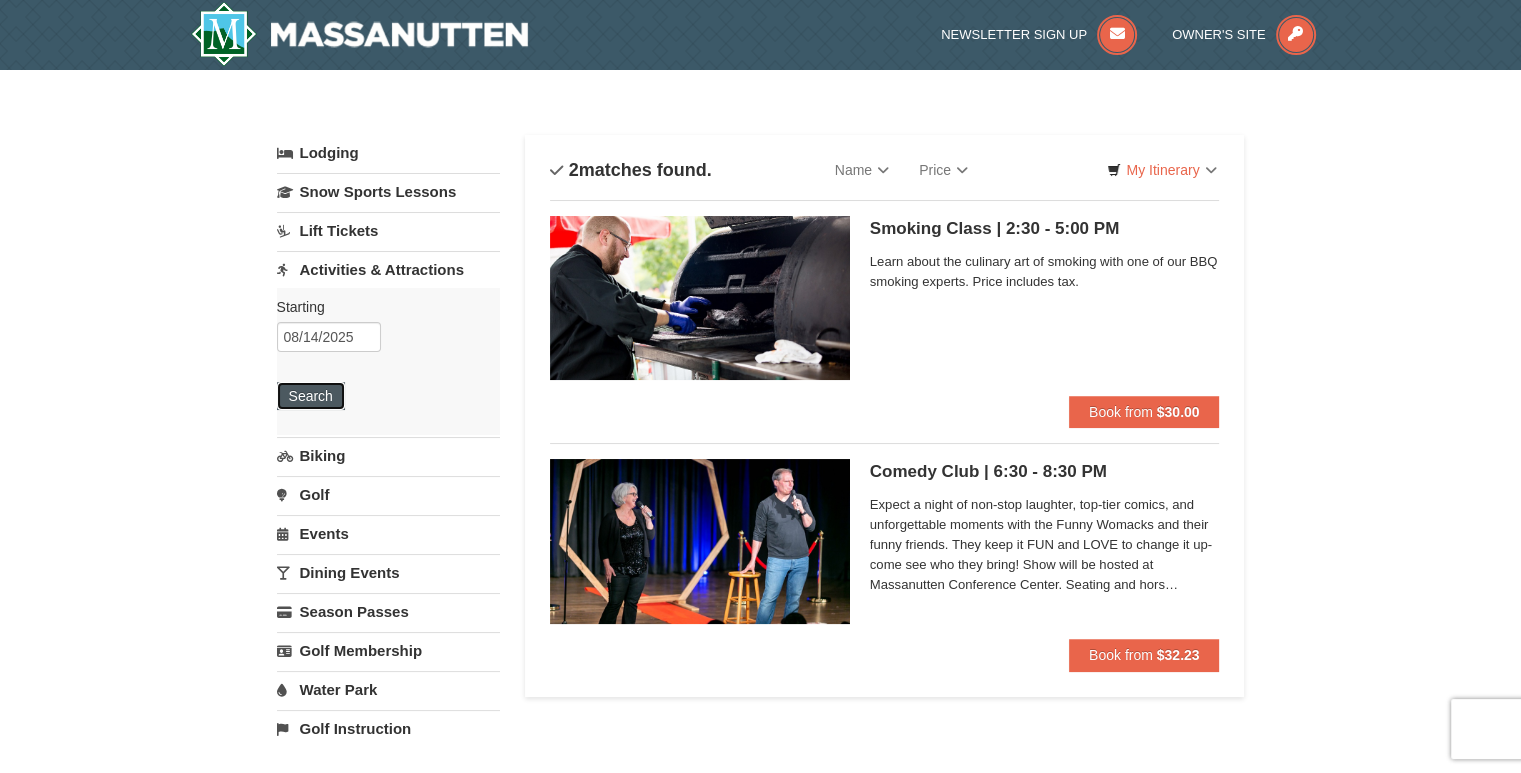 click on "Search" at bounding box center [311, 396] 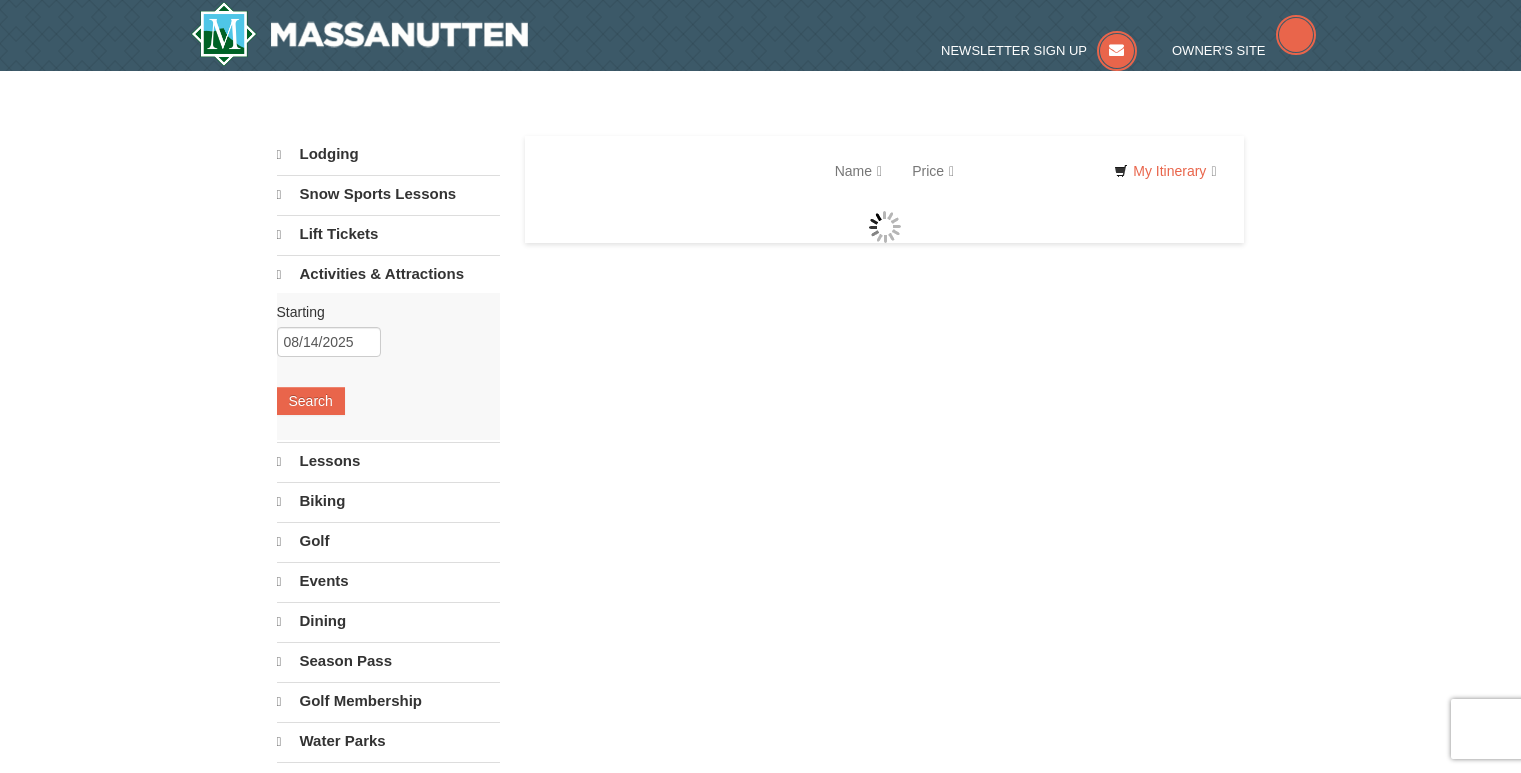scroll, scrollTop: 0, scrollLeft: 0, axis: both 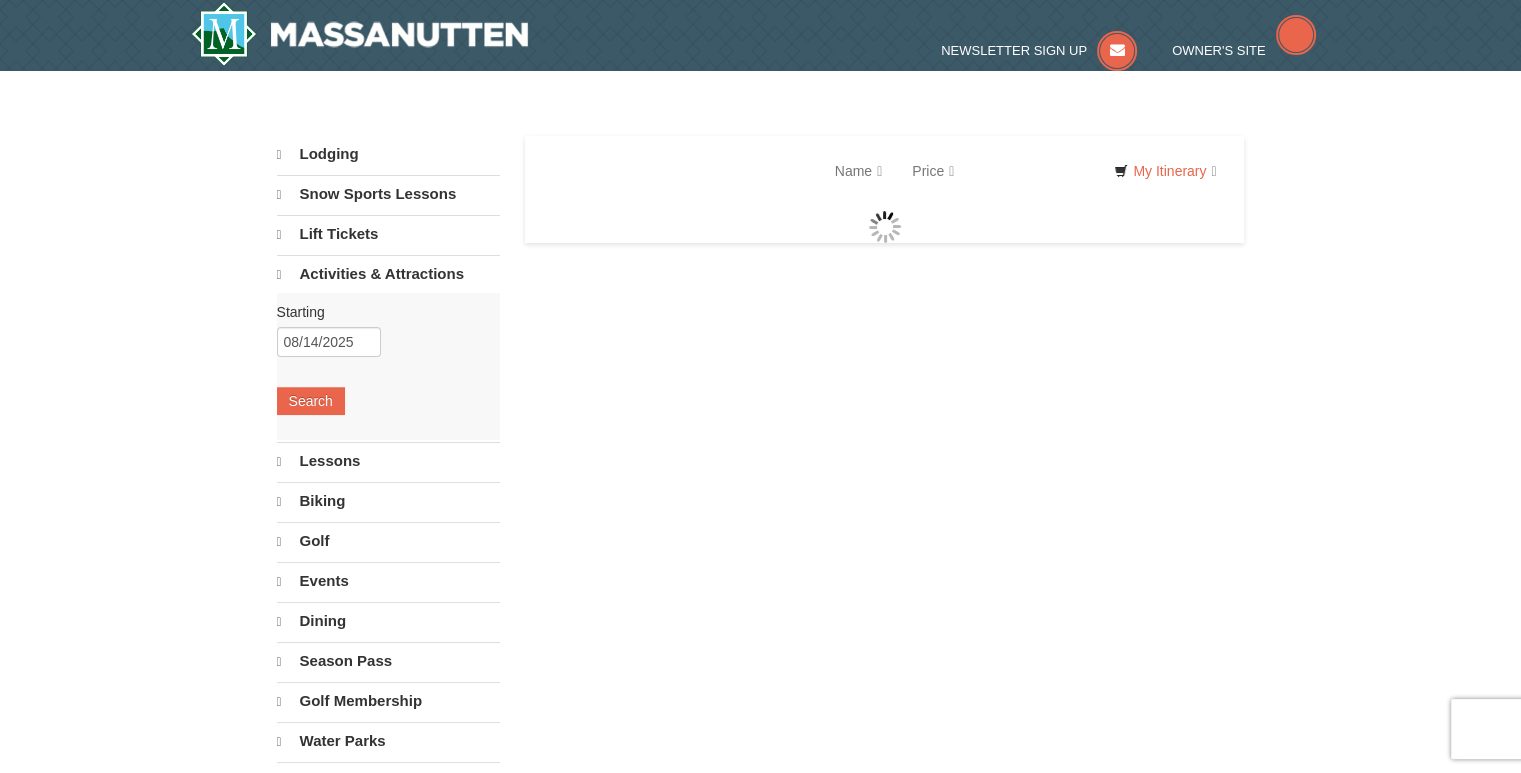 select on "8" 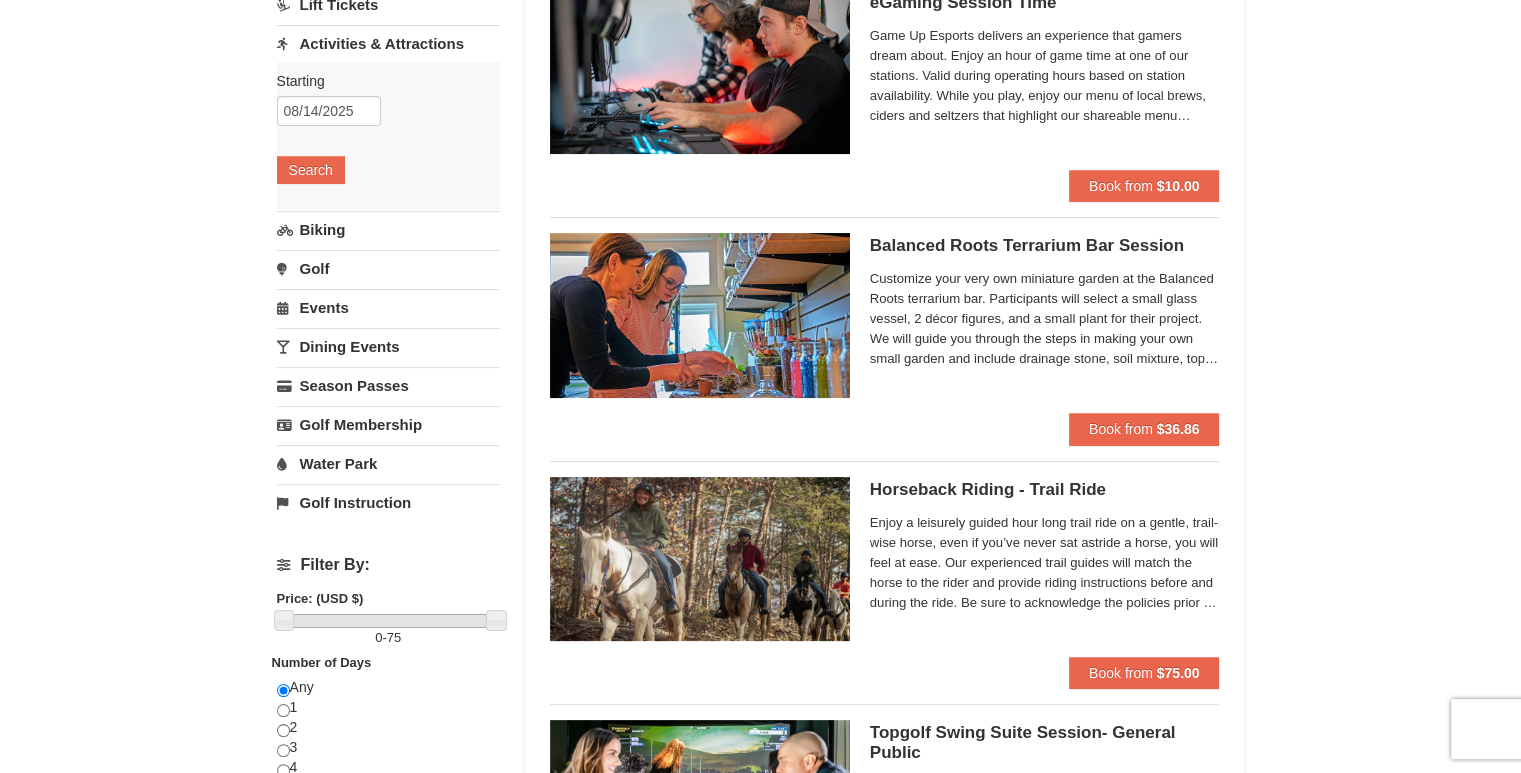 scroll, scrollTop: 320, scrollLeft: 0, axis: vertical 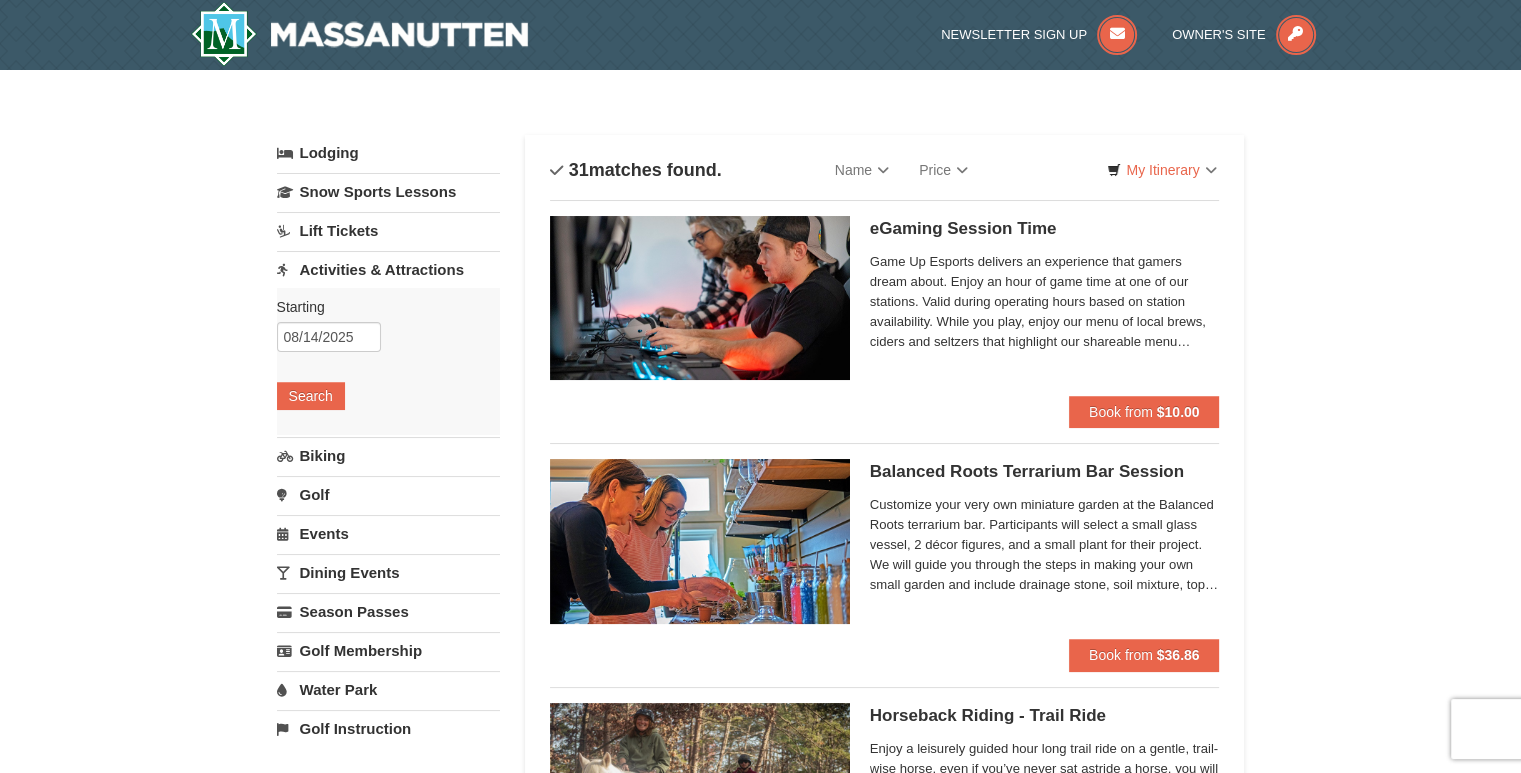 click on "Lodging" at bounding box center [388, 153] 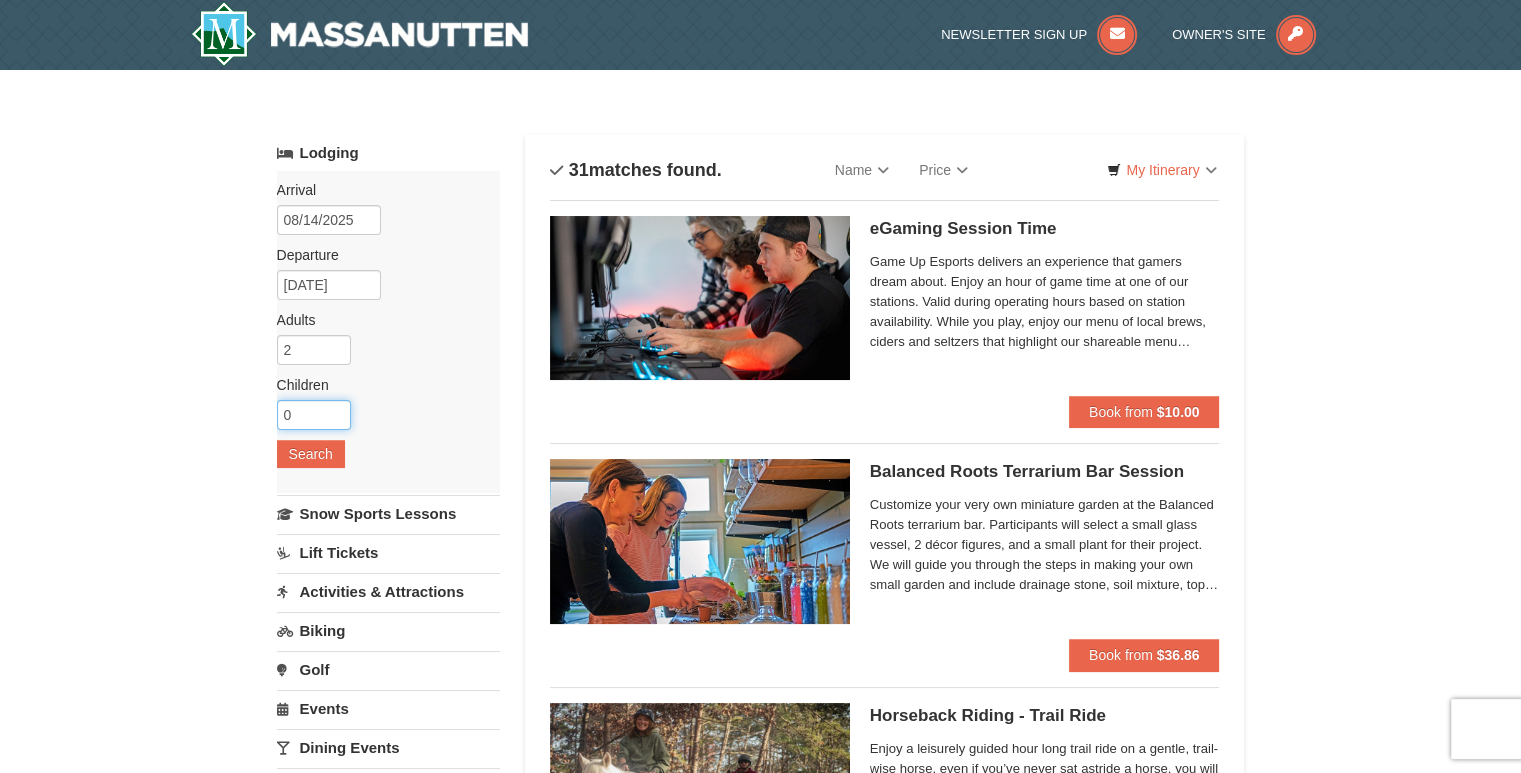 click on "0" at bounding box center (314, 415) 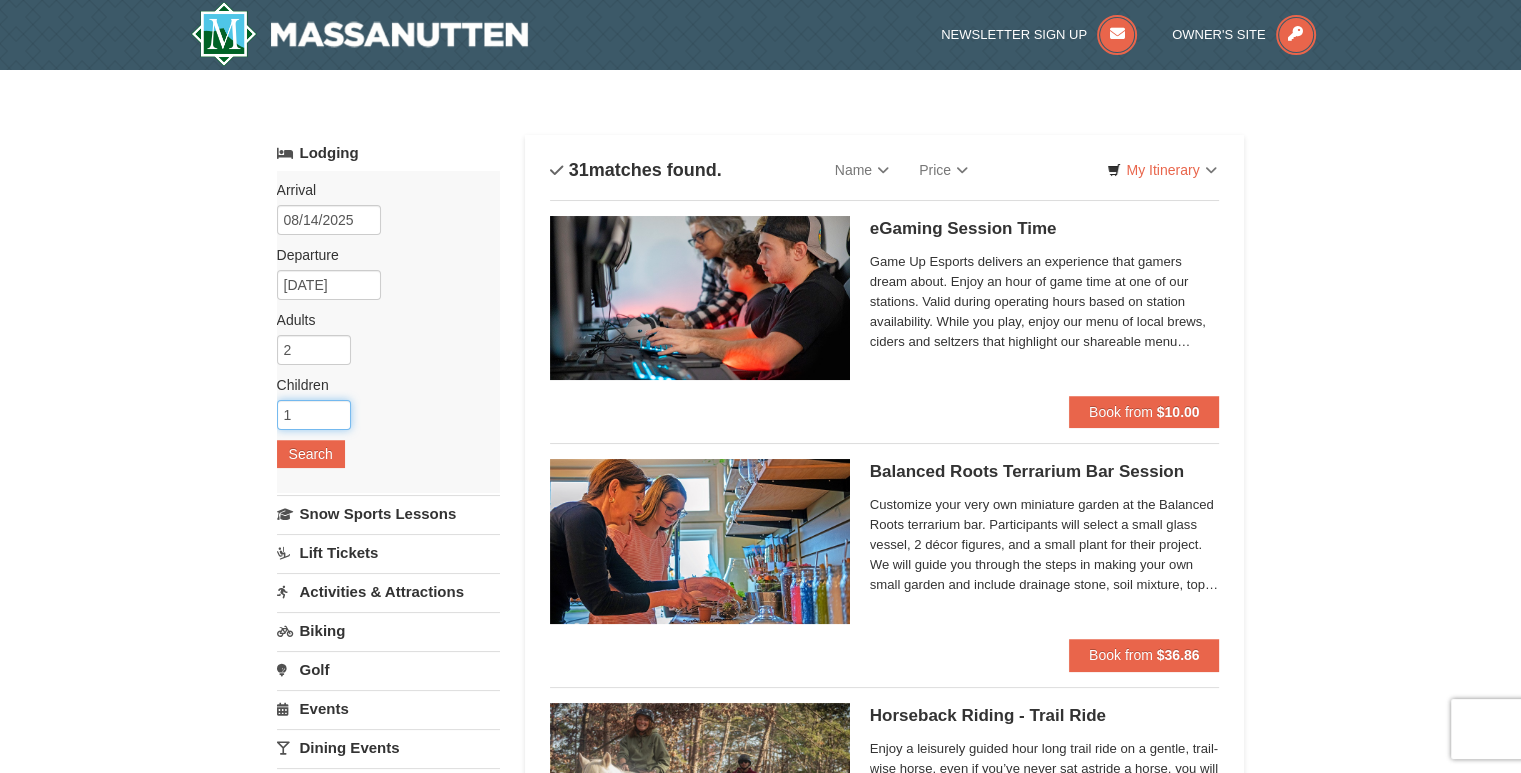 click on "1" at bounding box center [314, 415] 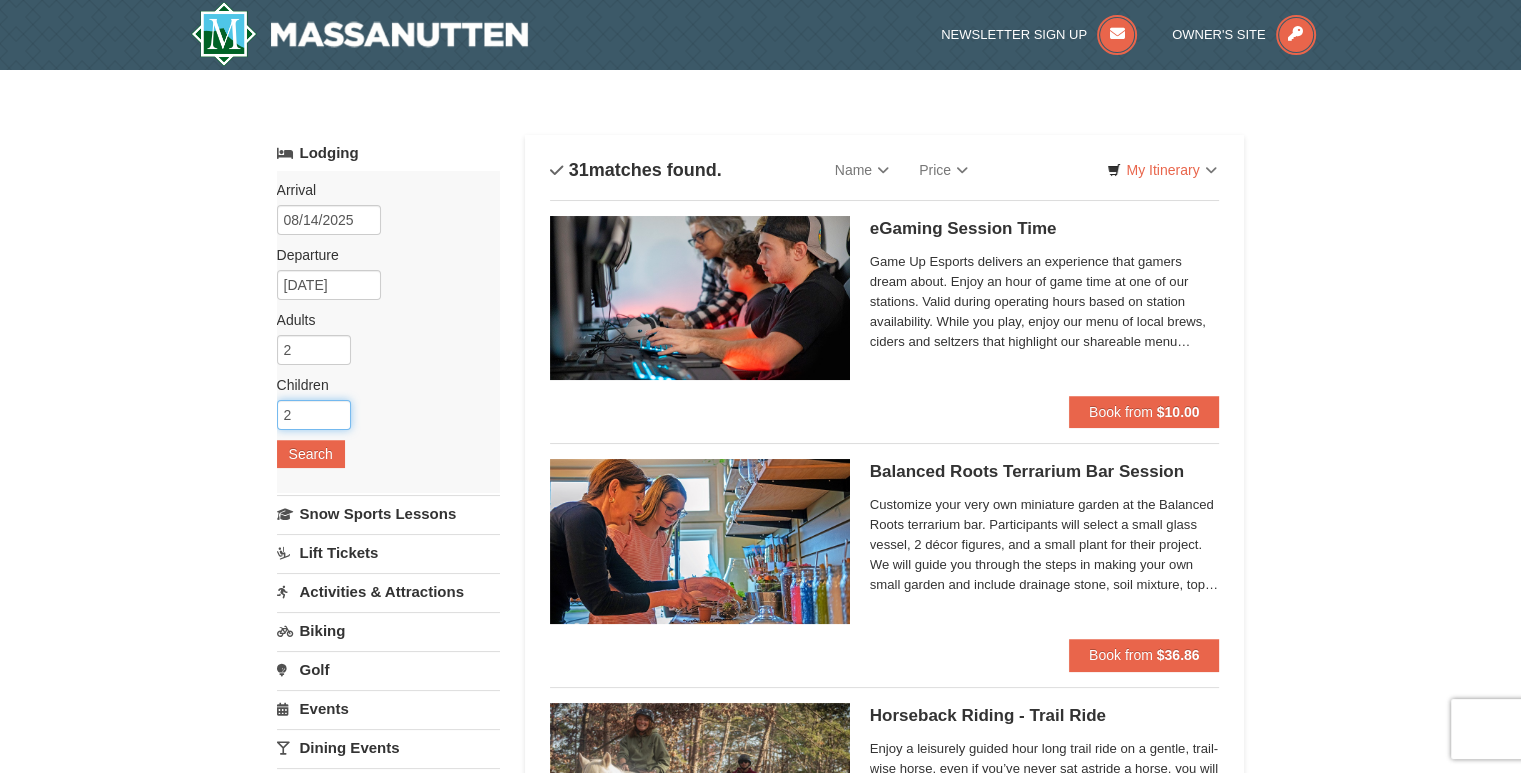 type on "2" 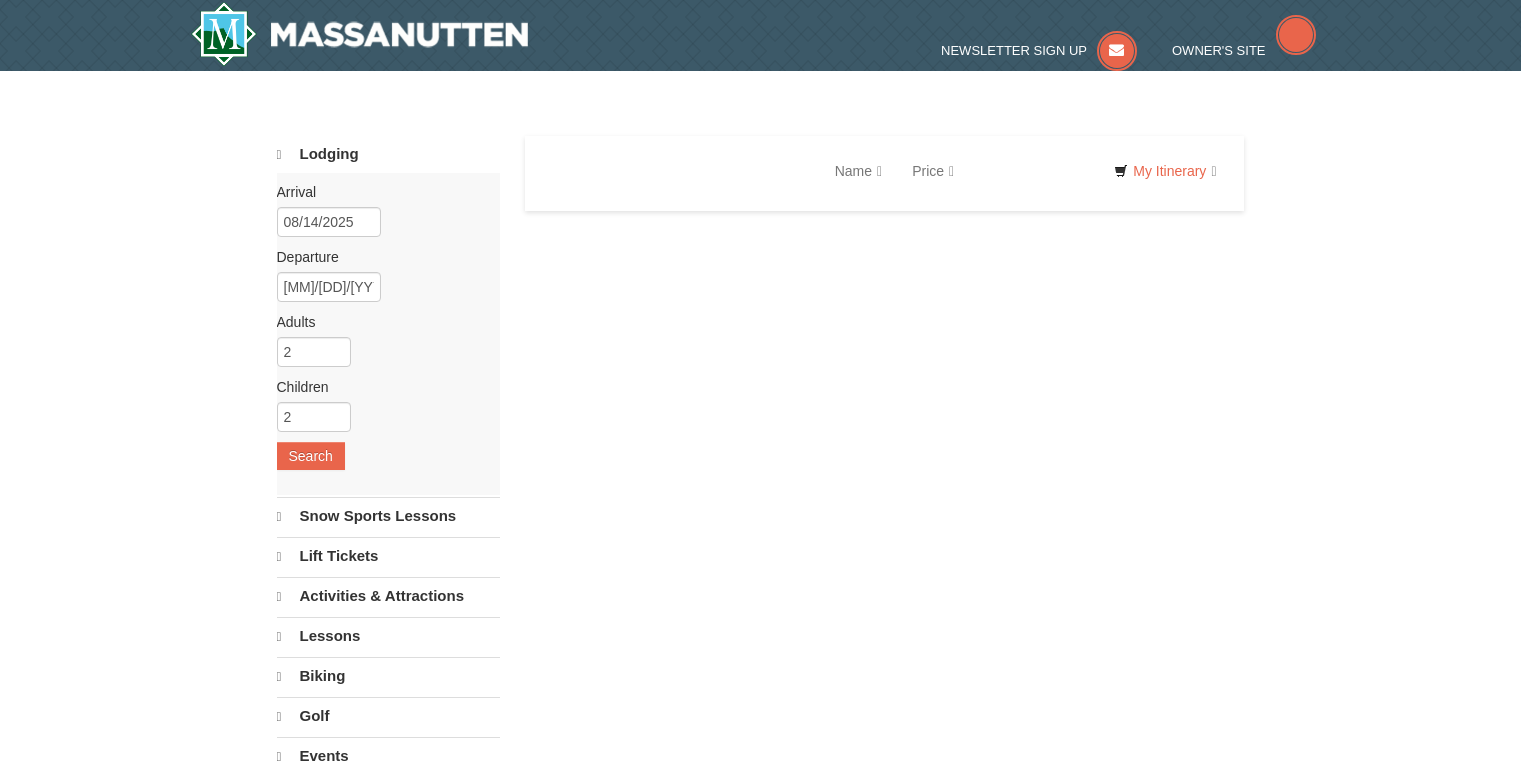 scroll, scrollTop: 0, scrollLeft: 0, axis: both 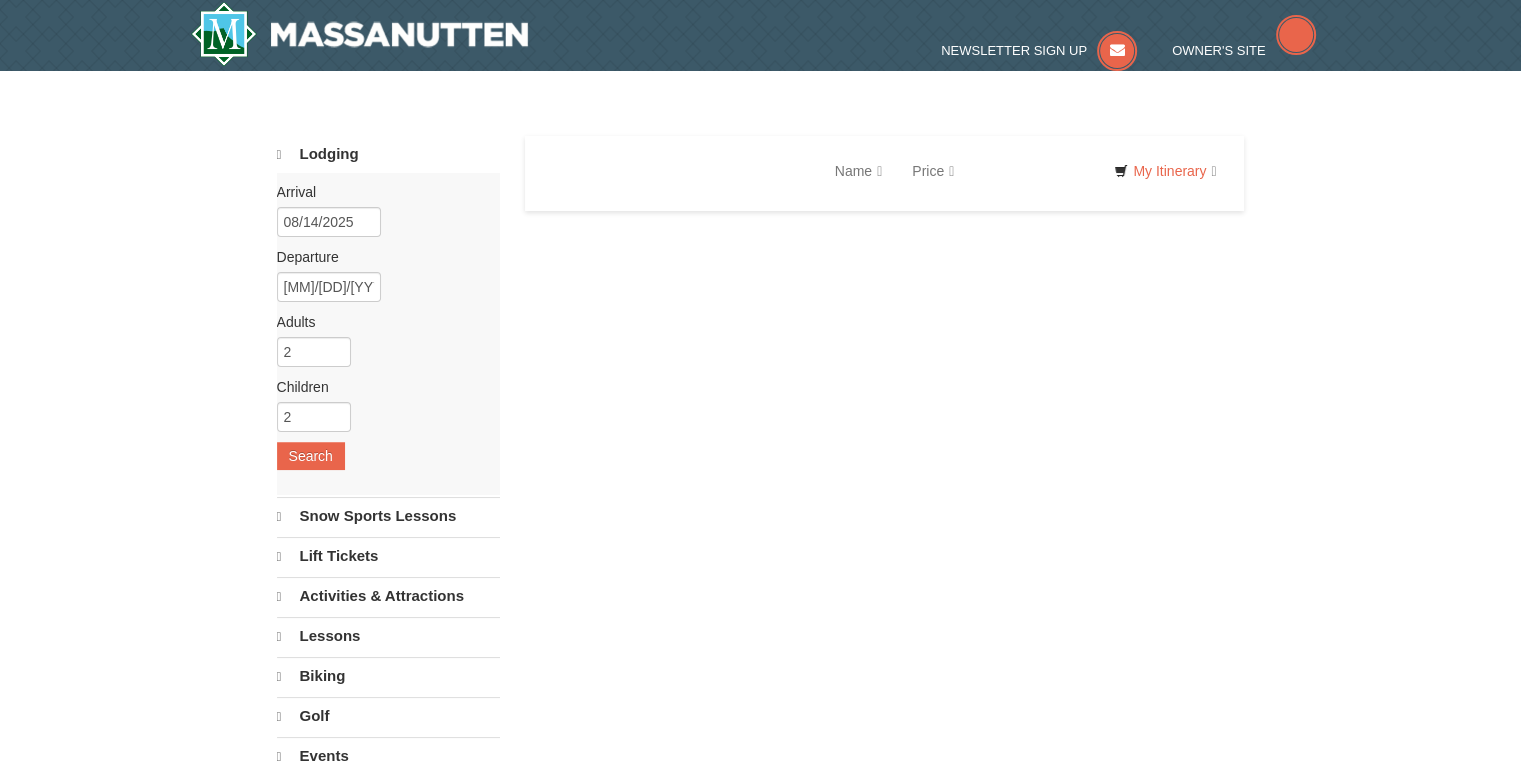 select on "8" 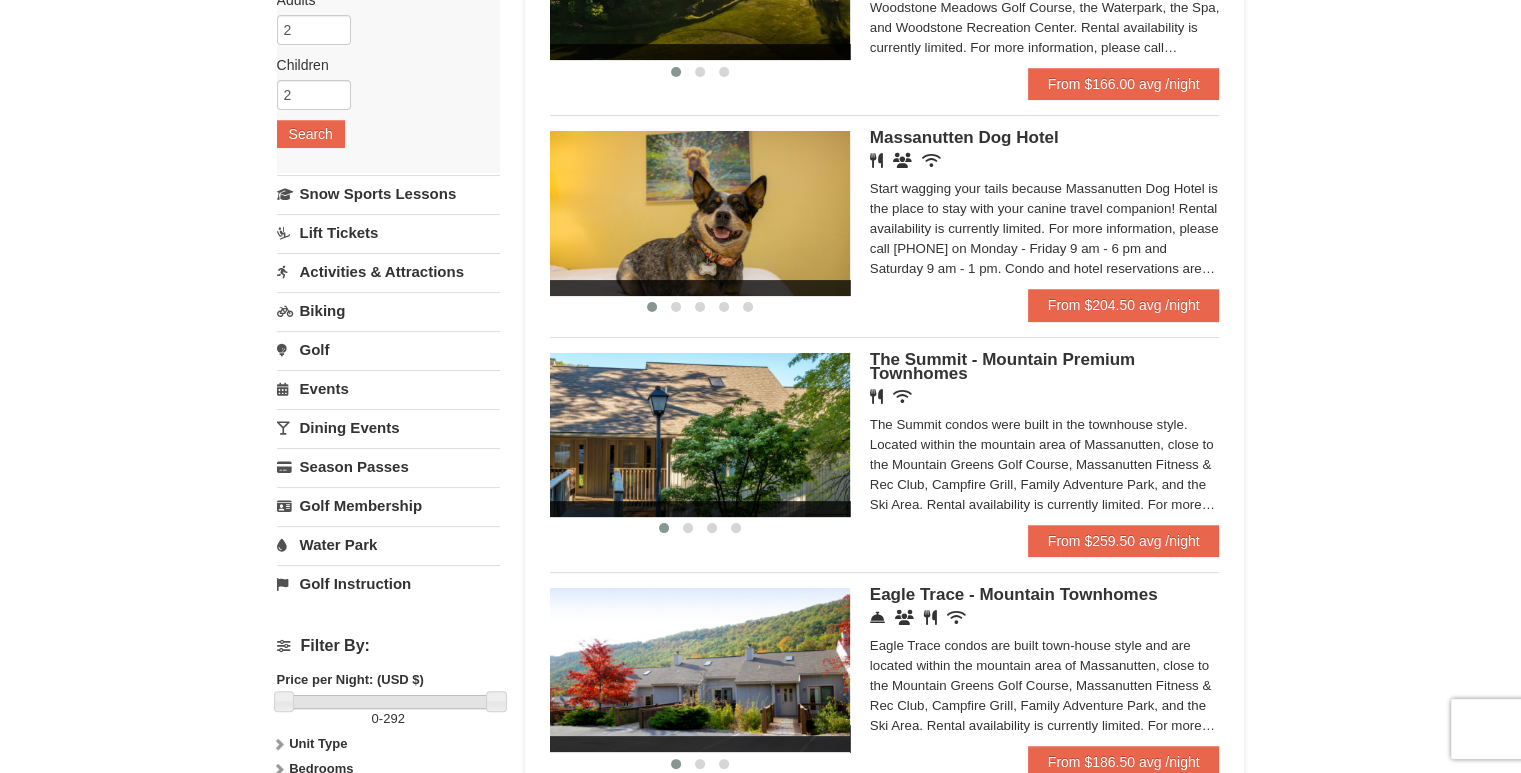 scroll, scrollTop: 360, scrollLeft: 0, axis: vertical 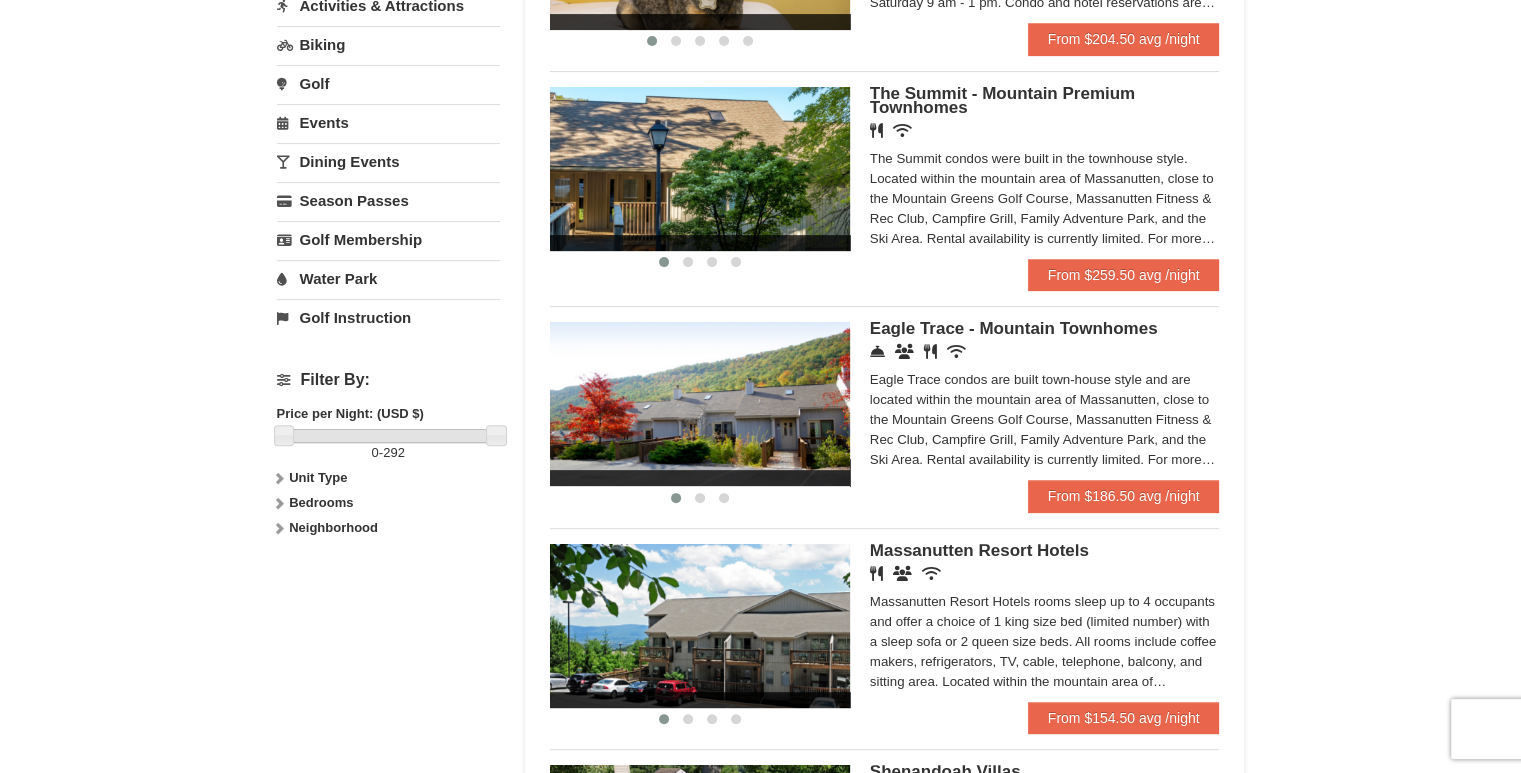 click on "The Summit - Mountain Premium Townhomes" at bounding box center [1002, 100] 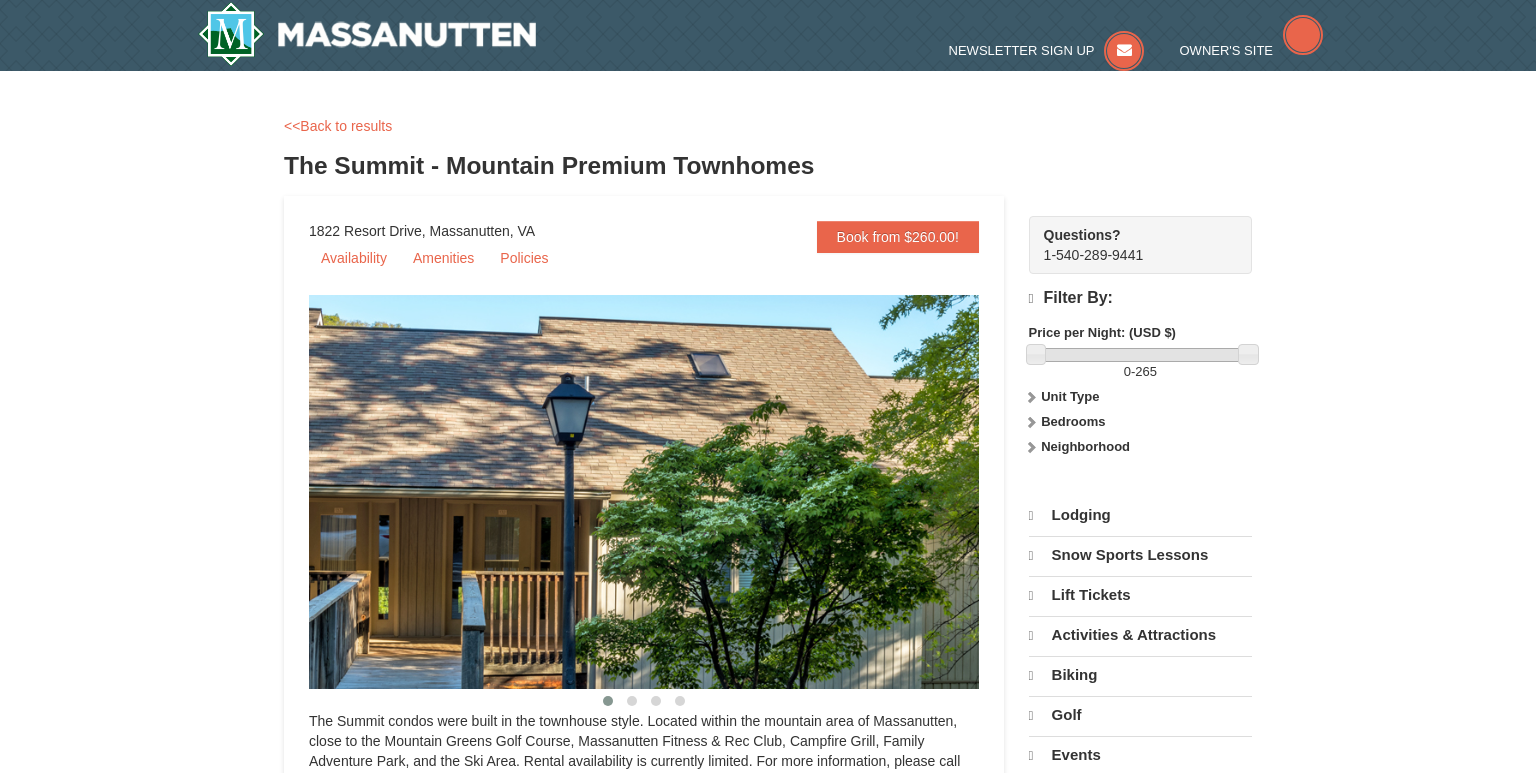 select on "8" 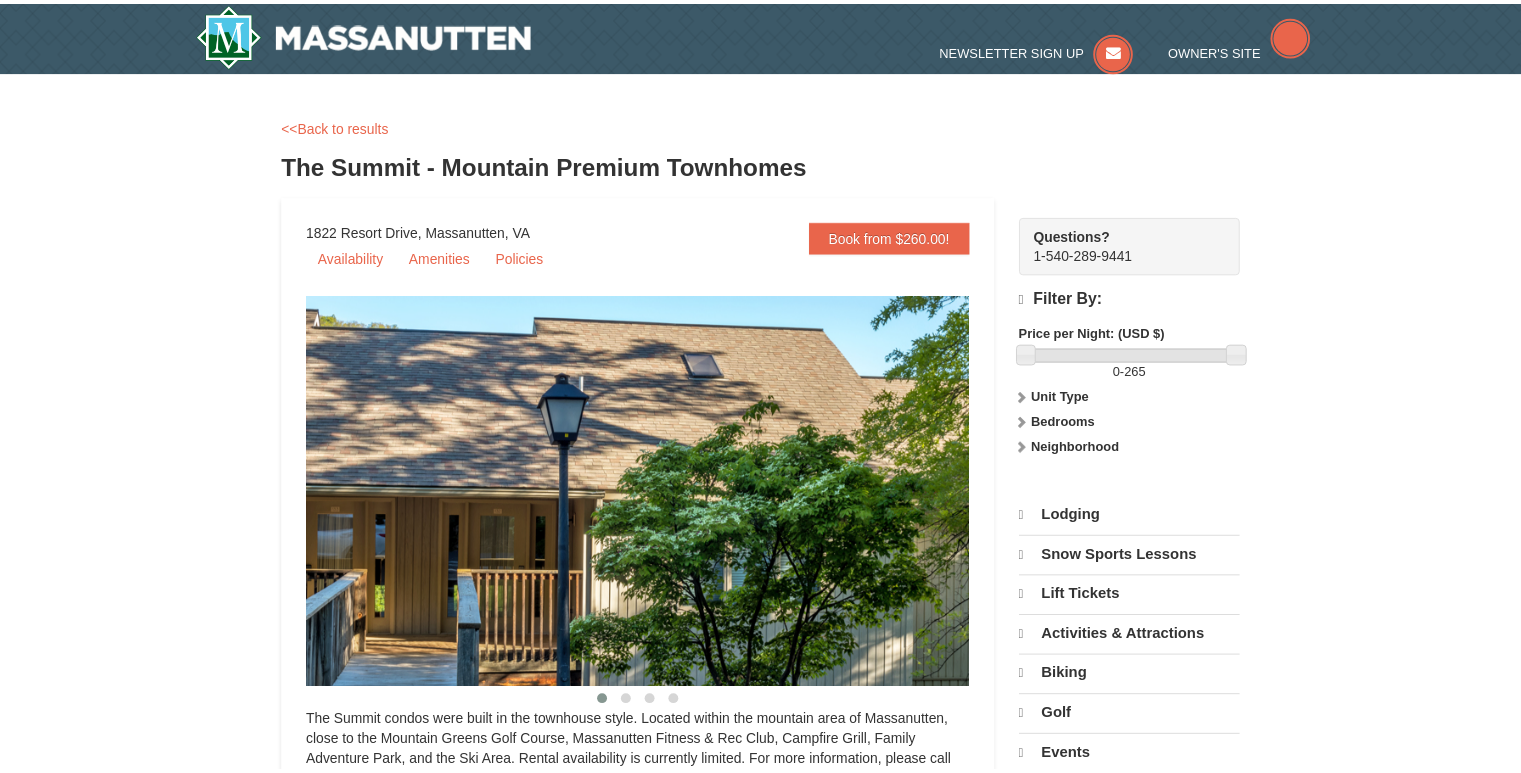 scroll, scrollTop: 0, scrollLeft: 0, axis: both 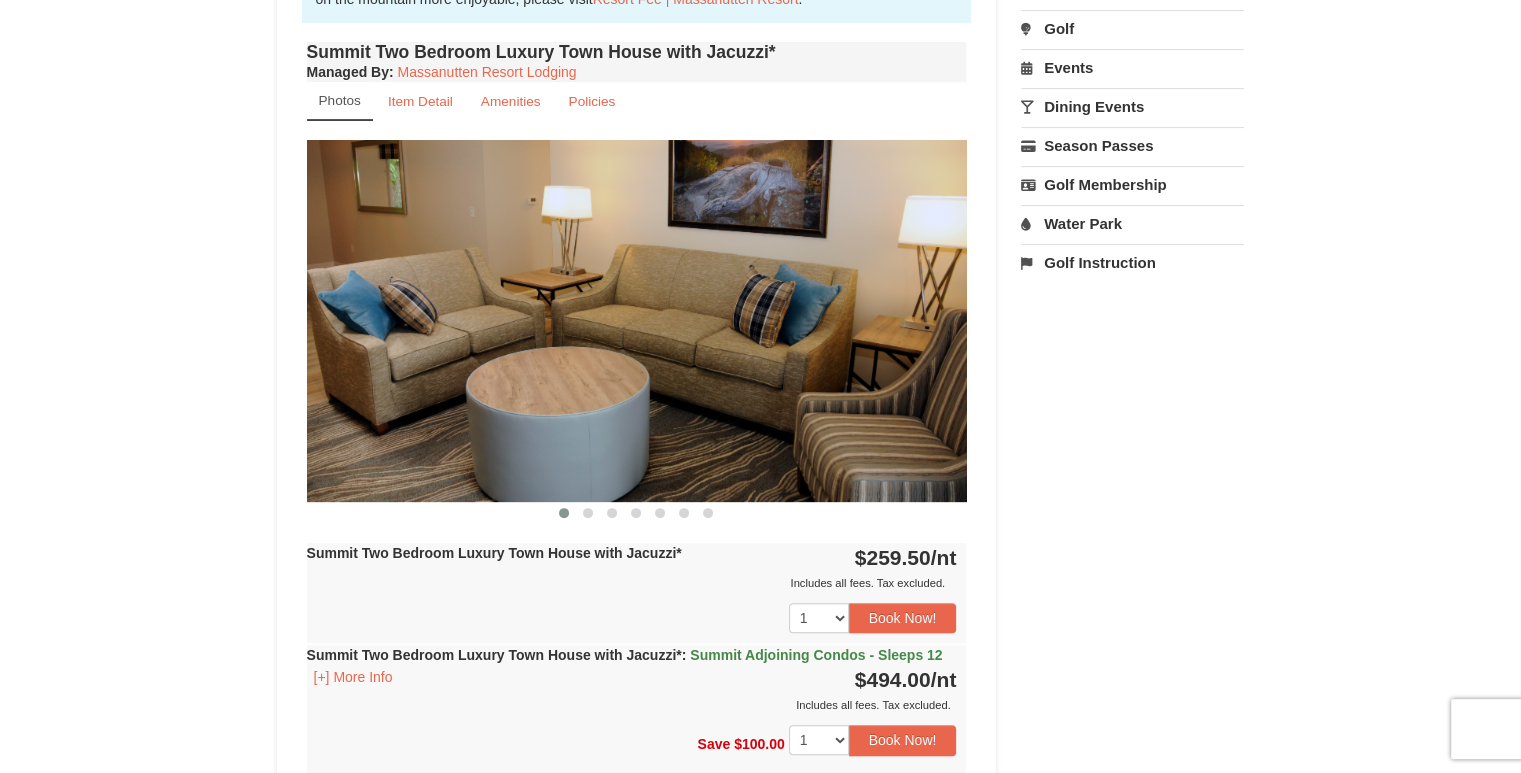click at bounding box center (637, 320) 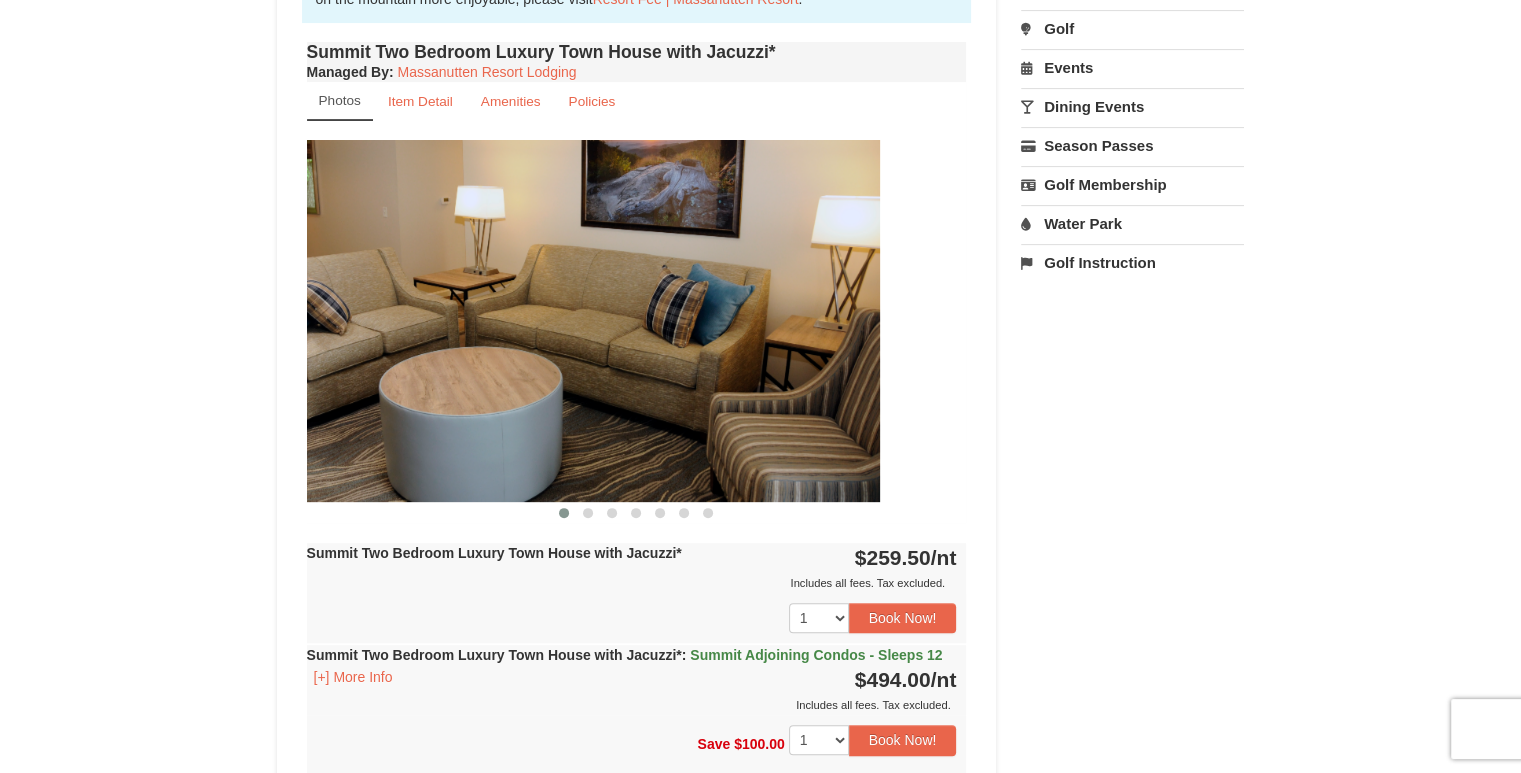 drag, startPoint x: 726, startPoint y: 436, endPoint x: 640, endPoint y: 418, distance: 87.86353 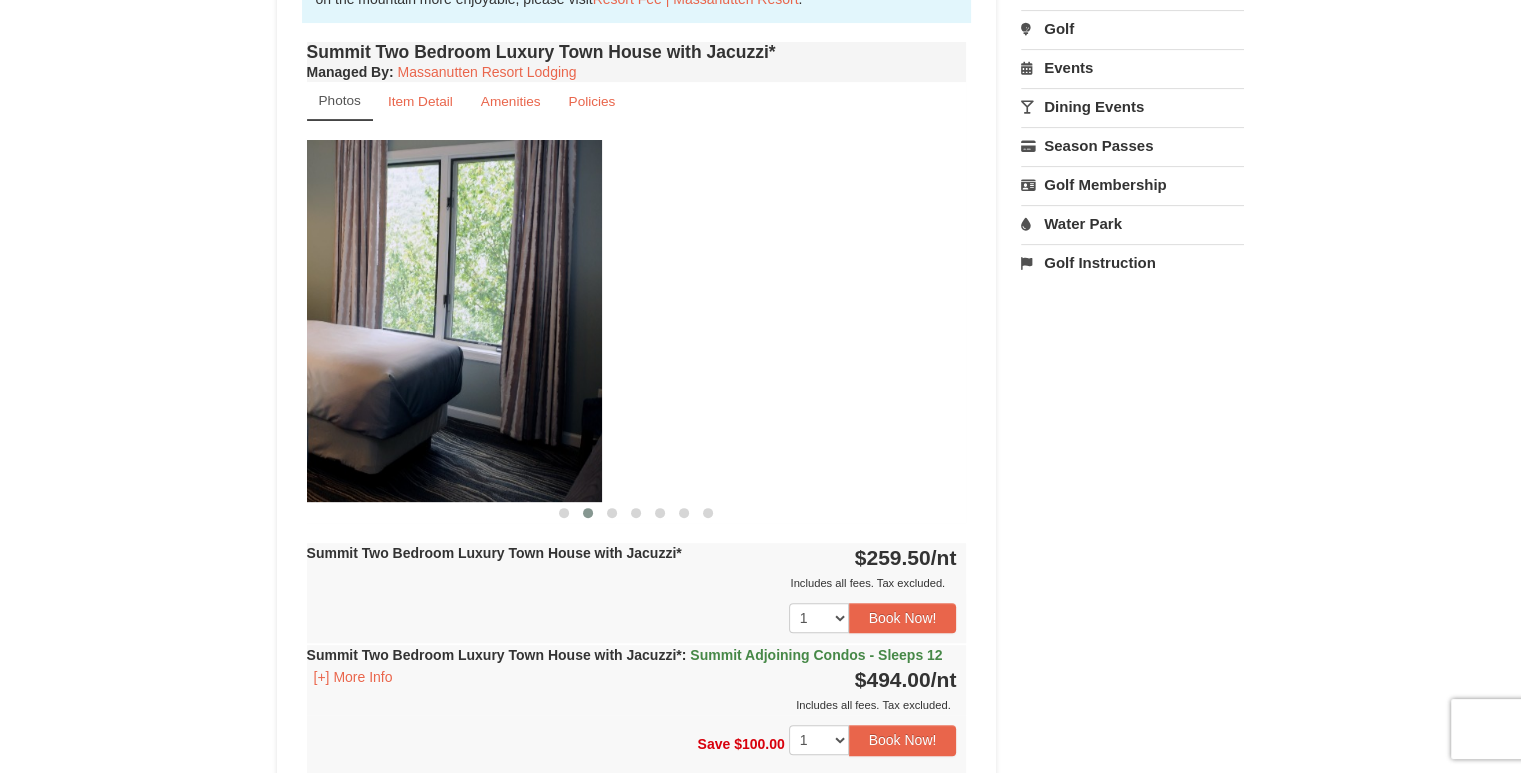 drag, startPoint x: 782, startPoint y: 379, endPoint x: 320, endPoint y: 460, distance: 469.0469 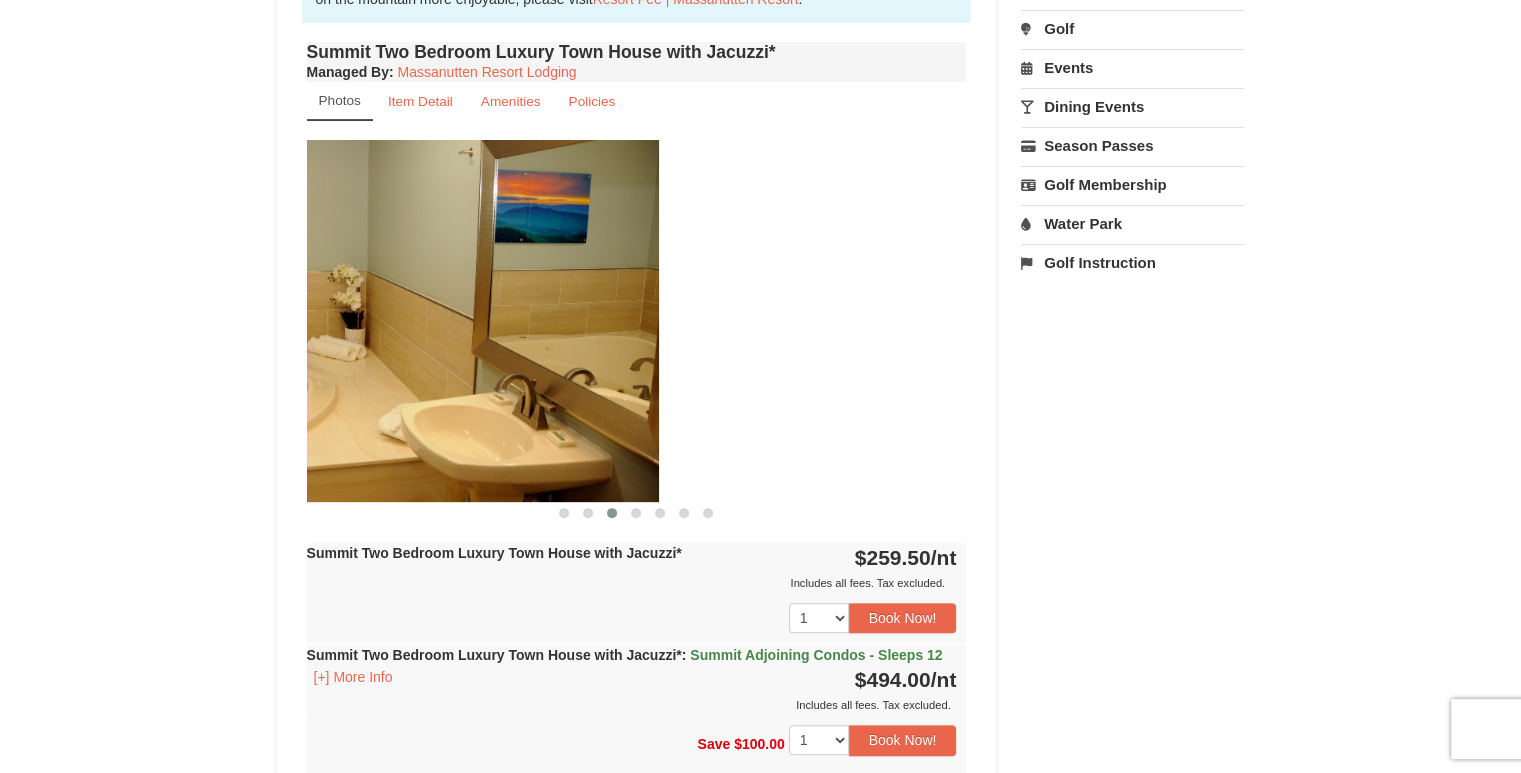 drag, startPoint x: 741, startPoint y: 351, endPoint x: 384, endPoint y: 370, distance: 357.50525 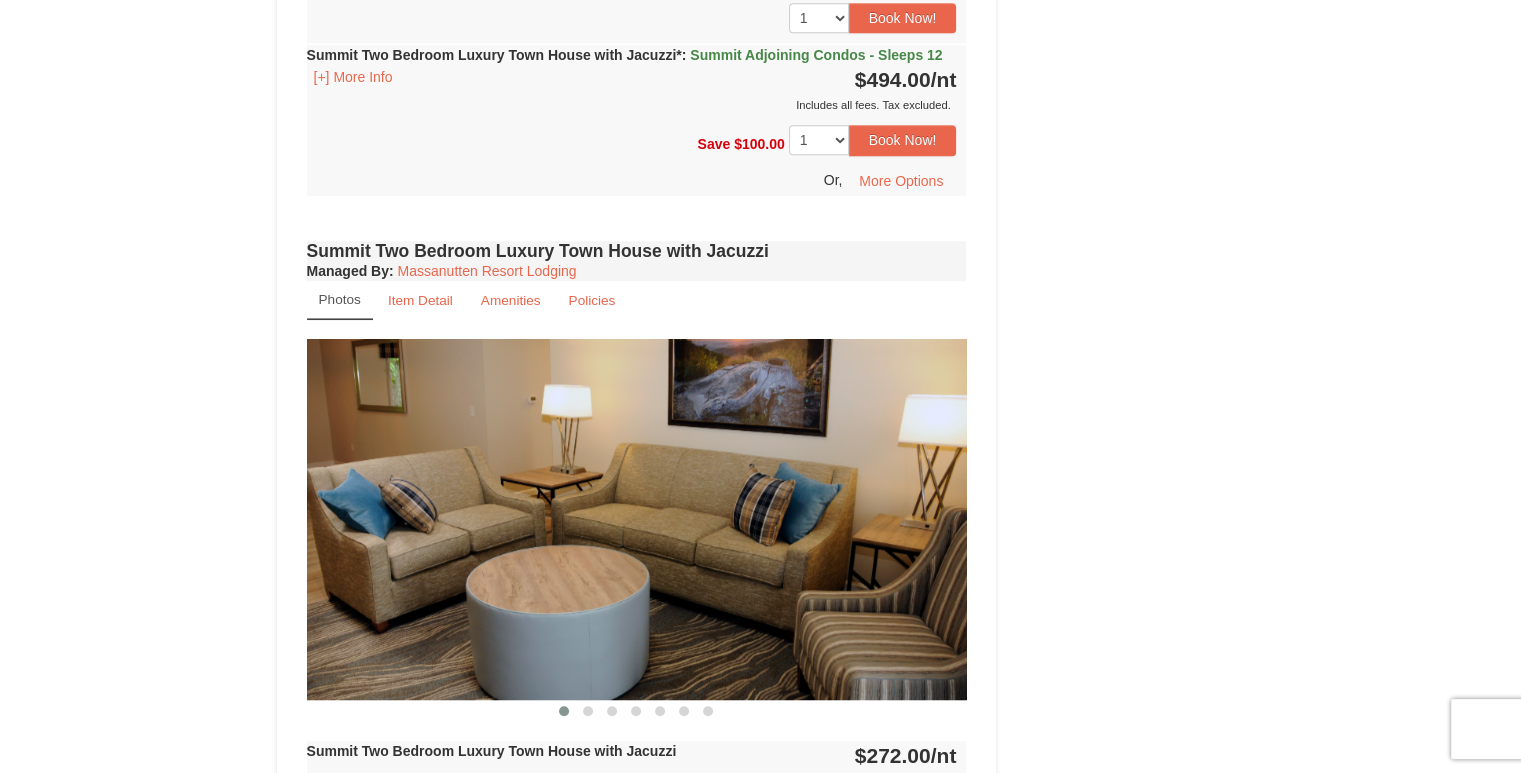 scroll, scrollTop: 1359, scrollLeft: 0, axis: vertical 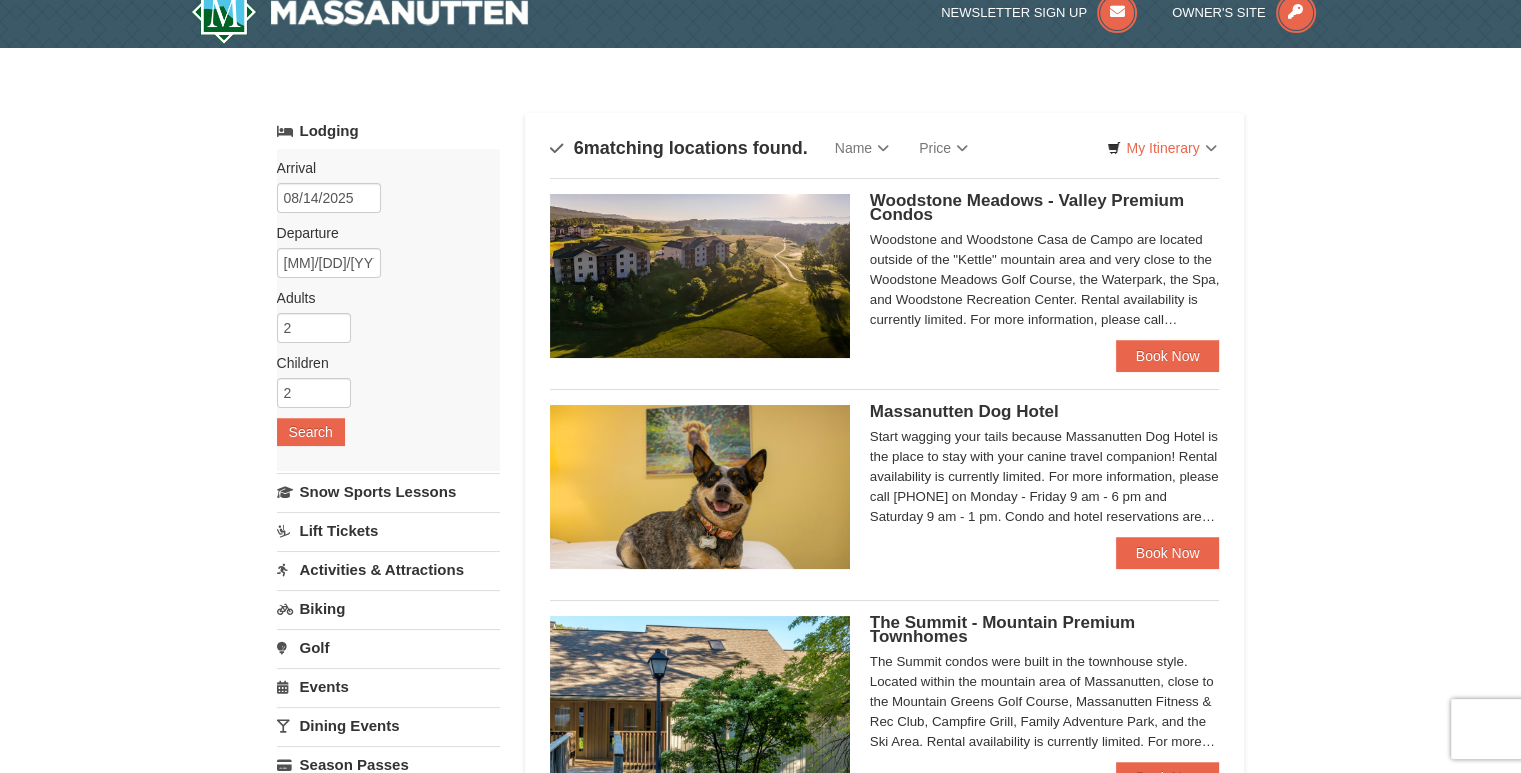 click on "Woodstone Meadows - Valley Premium Condos
Woodstone and Woodstone Casa de Campo are located outside of the "Kettle" mountain area and very close to the Woodstone Meadows Golf Course, the Waterpark, the Spa, and Woodstone Recreation Center.
Rental availability is currently limited. For more information, please call 540.289.4952 on Monday - Friday 9 am - 6 pm and Saturday 9 am - 1 pm. Condo and hotel reservations are subject to a $25 change fee.
We look forward to welcoming you!" at bounding box center [885, 268] 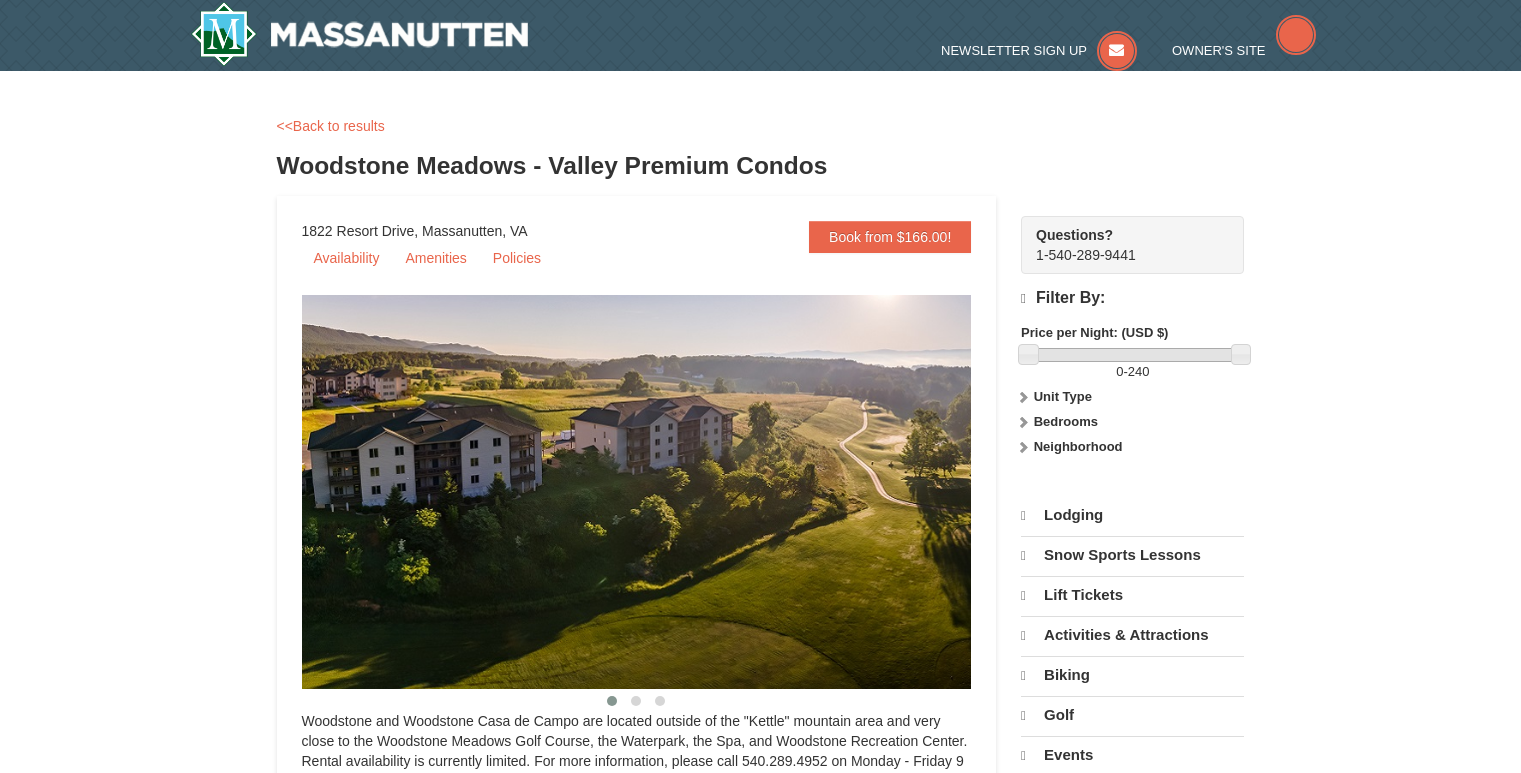 scroll, scrollTop: 0, scrollLeft: 0, axis: both 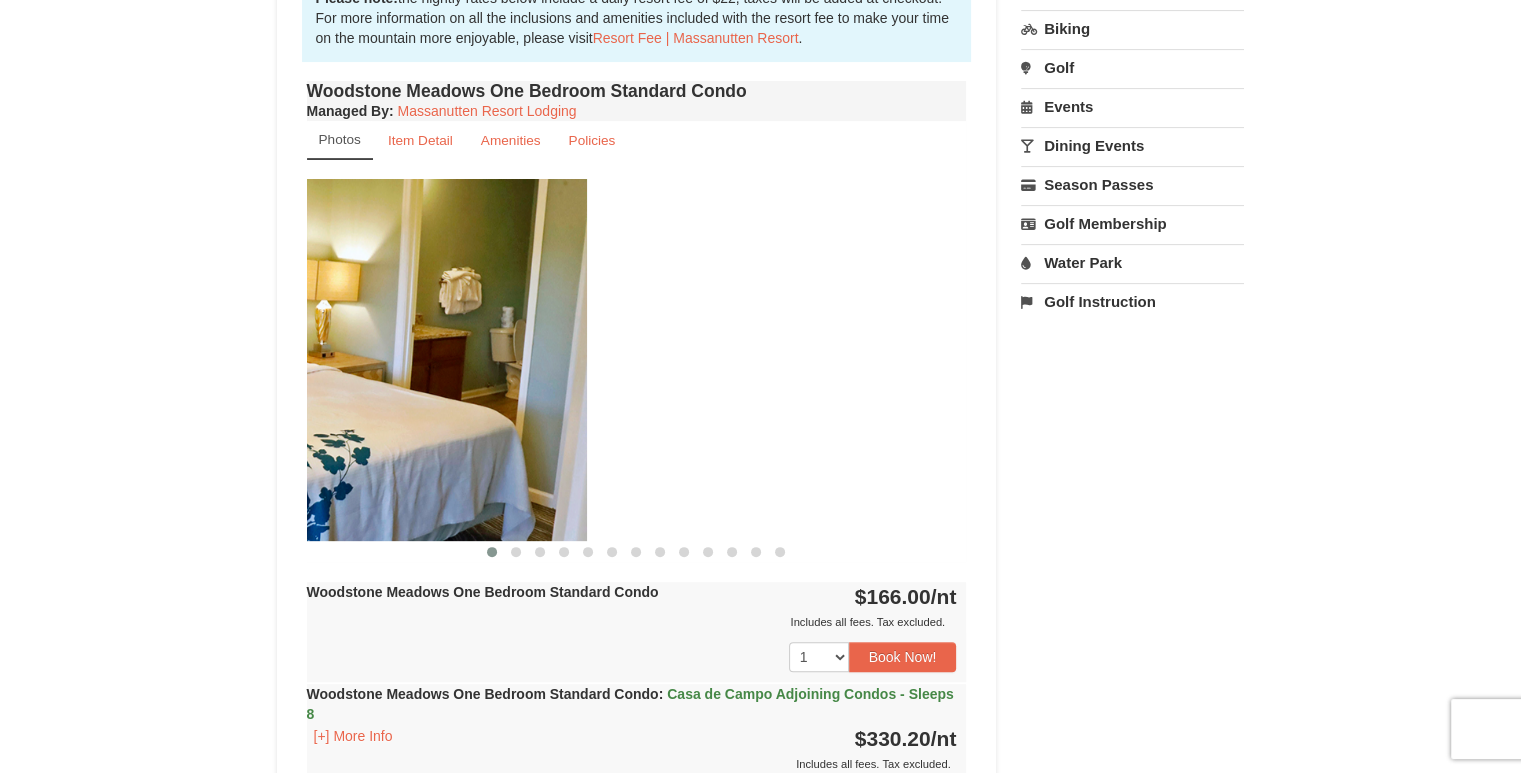 drag, startPoint x: 834, startPoint y: 391, endPoint x: 400, endPoint y: 366, distance: 434.71945 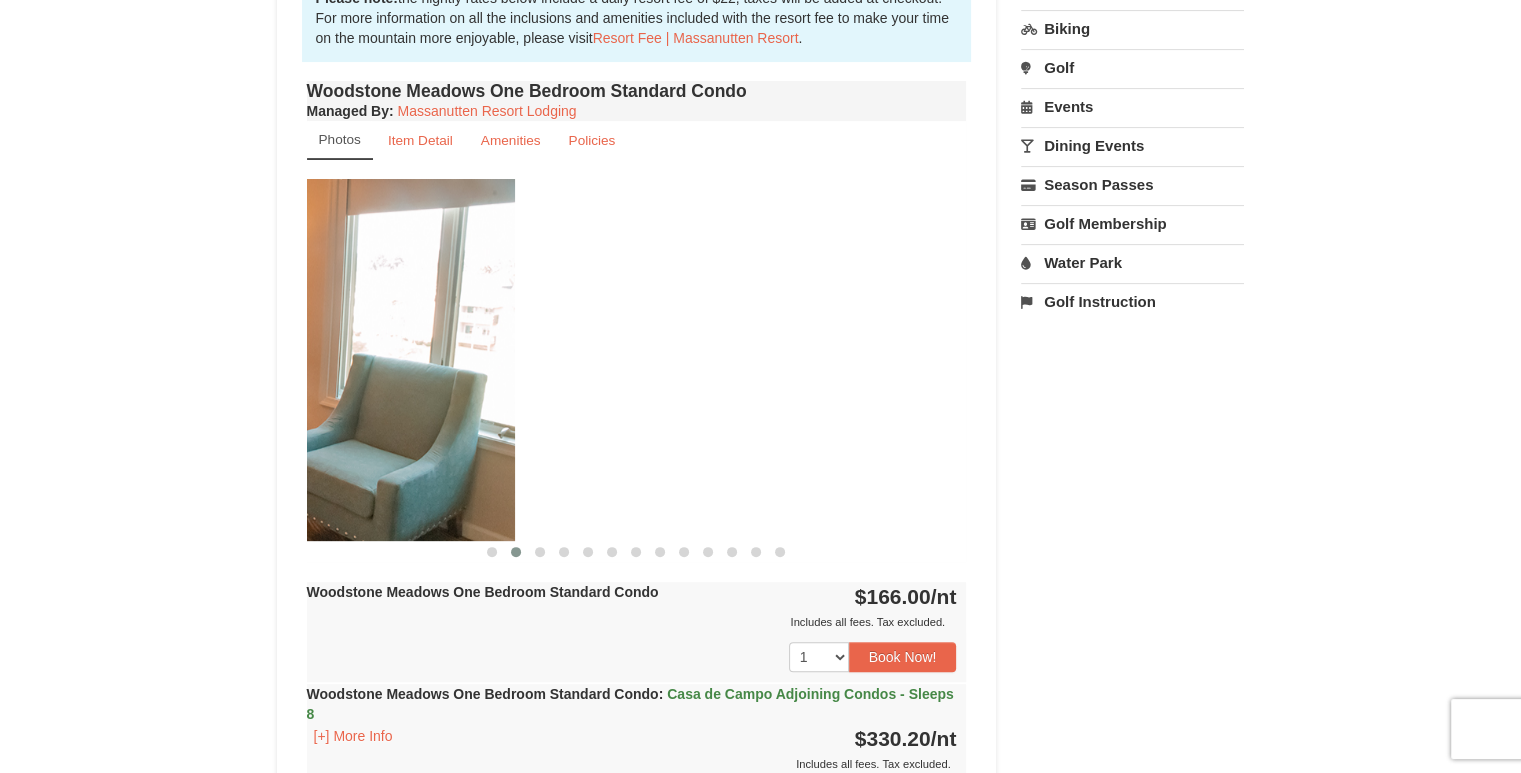 drag, startPoint x: 812, startPoint y: 347, endPoint x: 360, endPoint y: 369, distance: 452.5351 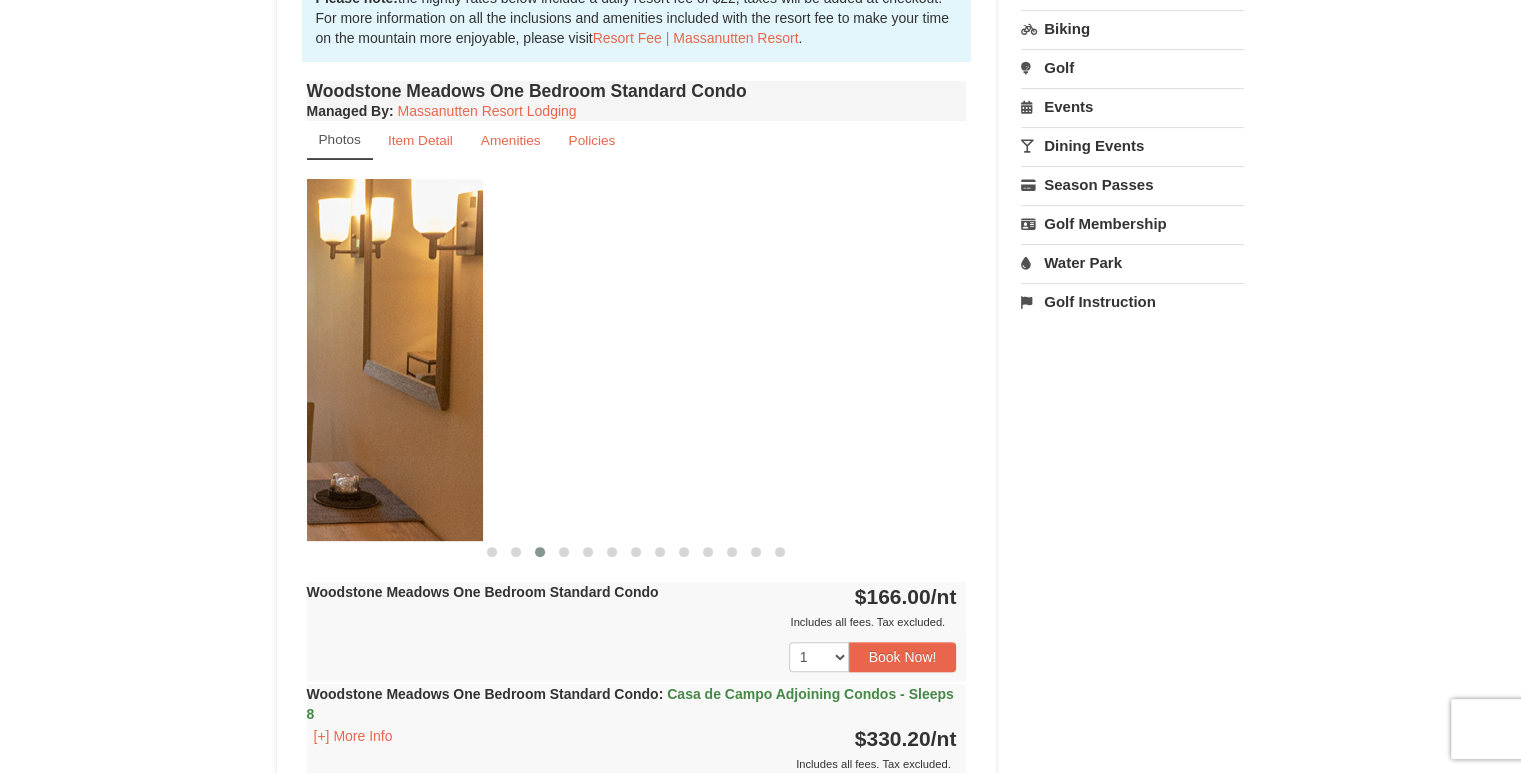 drag, startPoint x: 890, startPoint y: 334, endPoint x: 402, endPoint y: 341, distance: 488.0502 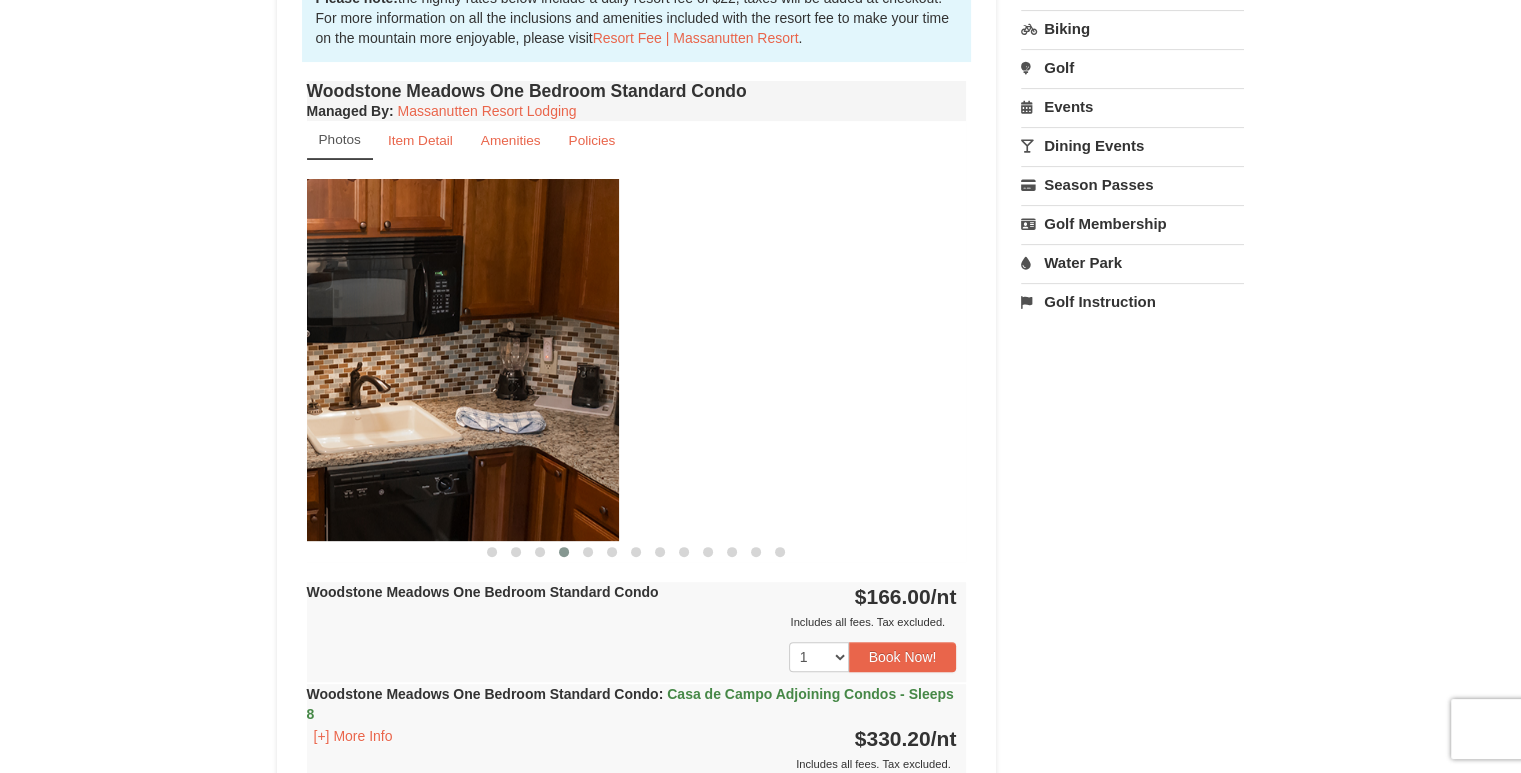 drag, startPoint x: 859, startPoint y: 355, endPoint x: 343, endPoint y: 379, distance: 516.55786 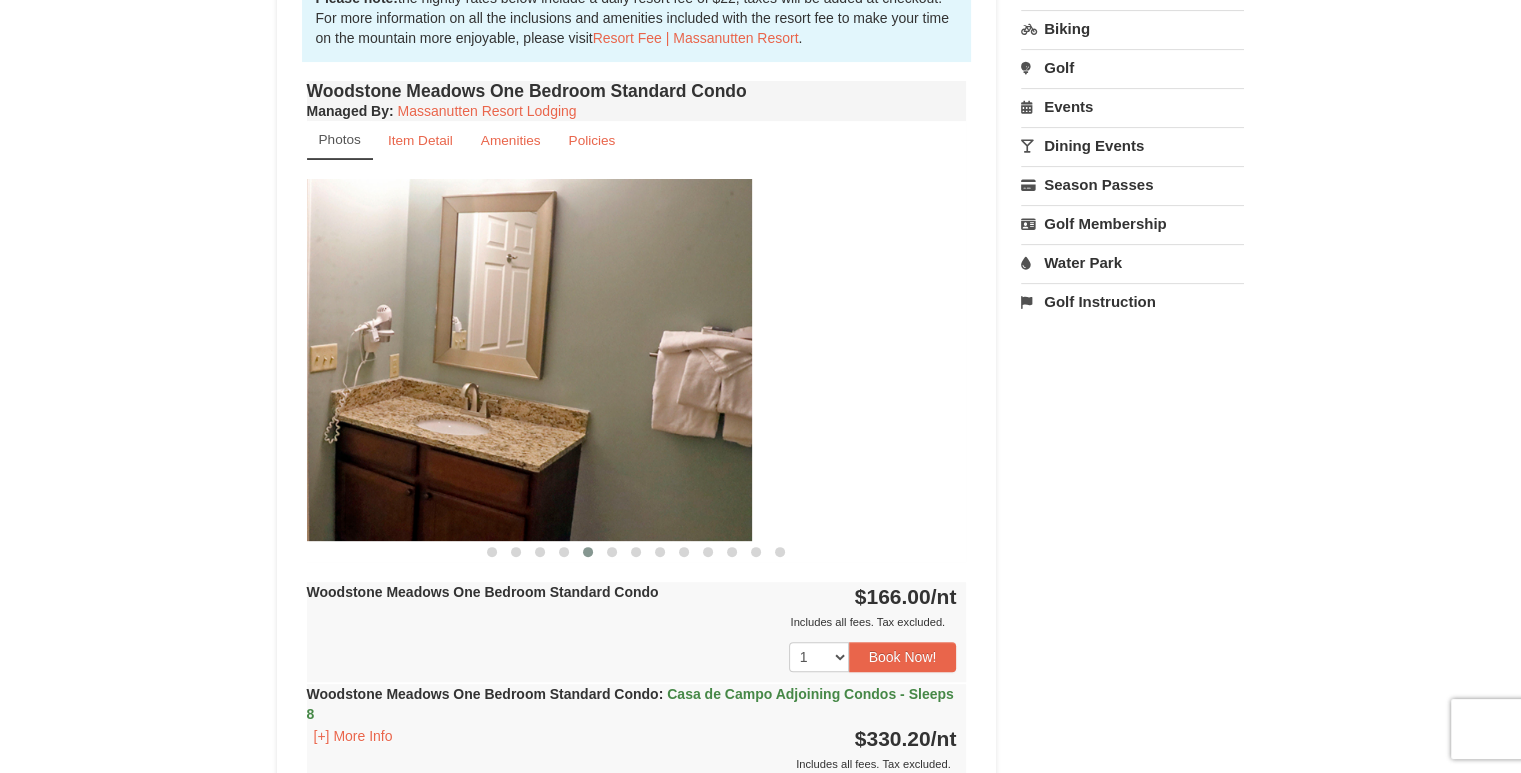 drag, startPoint x: 785, startPoint y: 371, endPoint x: 335, endPoint y: 400, distance: 450.93347 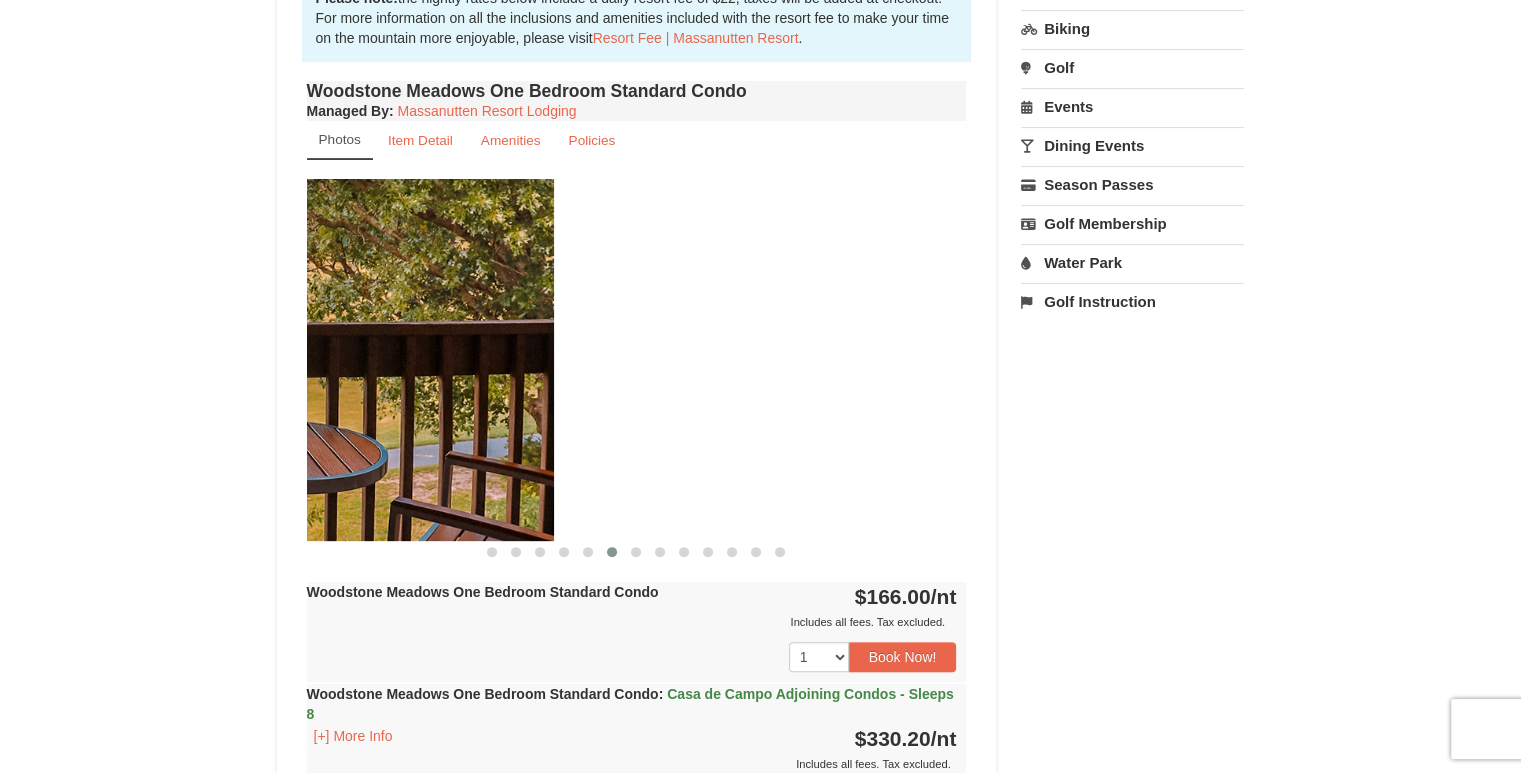 drag, startPoint x: 834, startPoint y: 389, endPoint x: 398, endPoint y: 399, distance: 436.11465 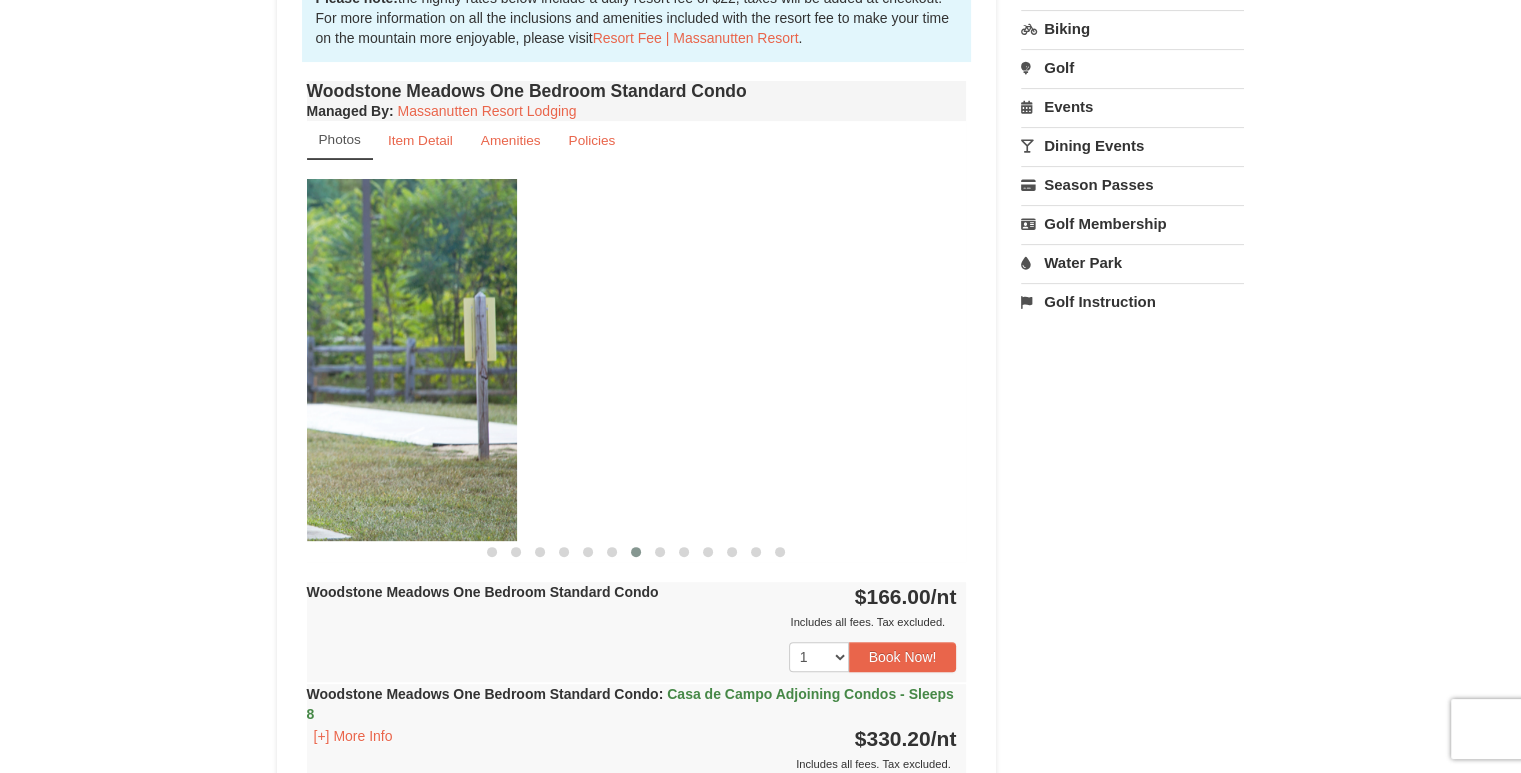 drag, startPoint x: 862, startPoint y: 375, endPoint x: 407, endPoint y: 447, distance: 460.66147 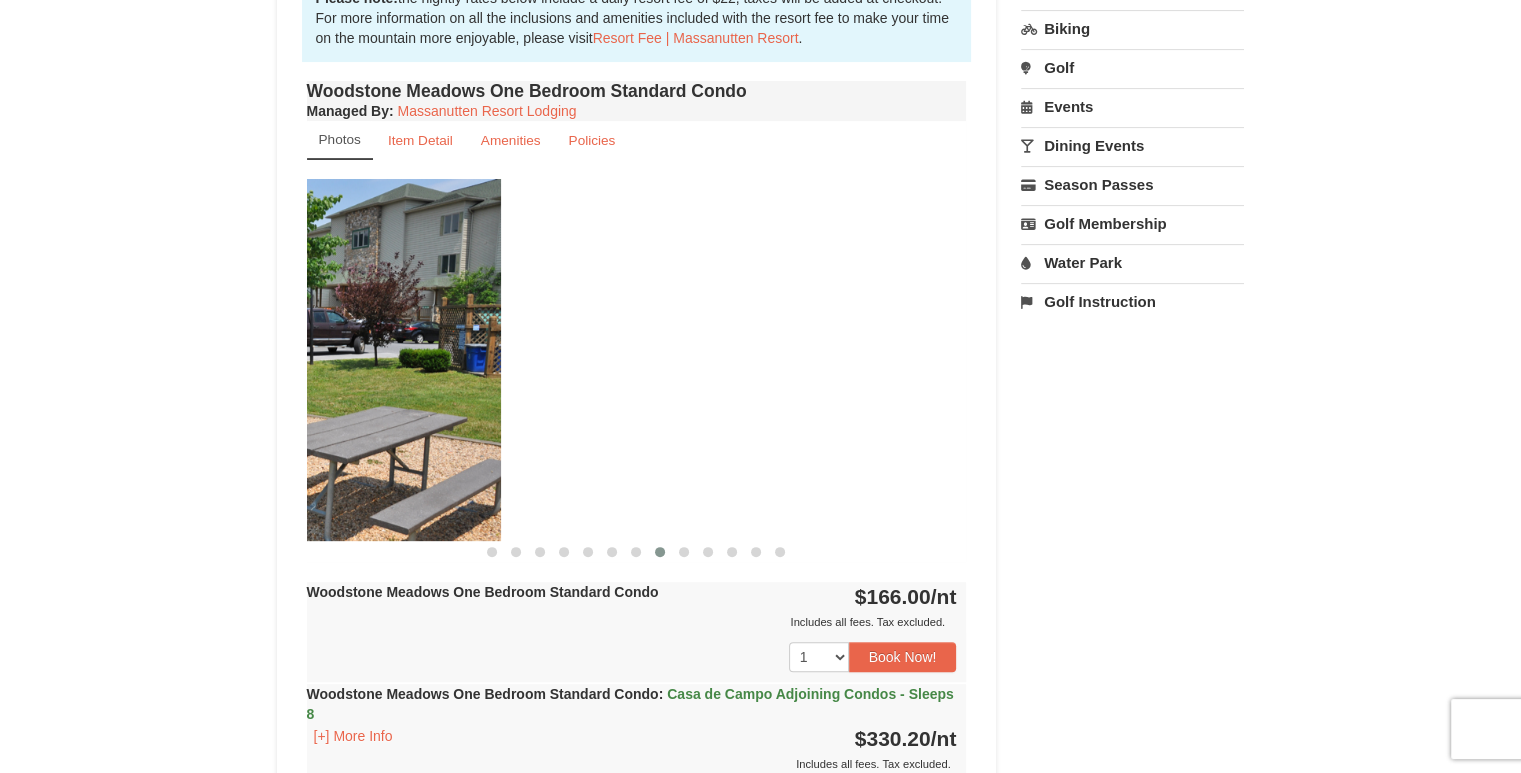 drag, startPoint x: 878, startPoint y: 383, endPoint x: 383, endPoint y: 445, distance: 498.8677 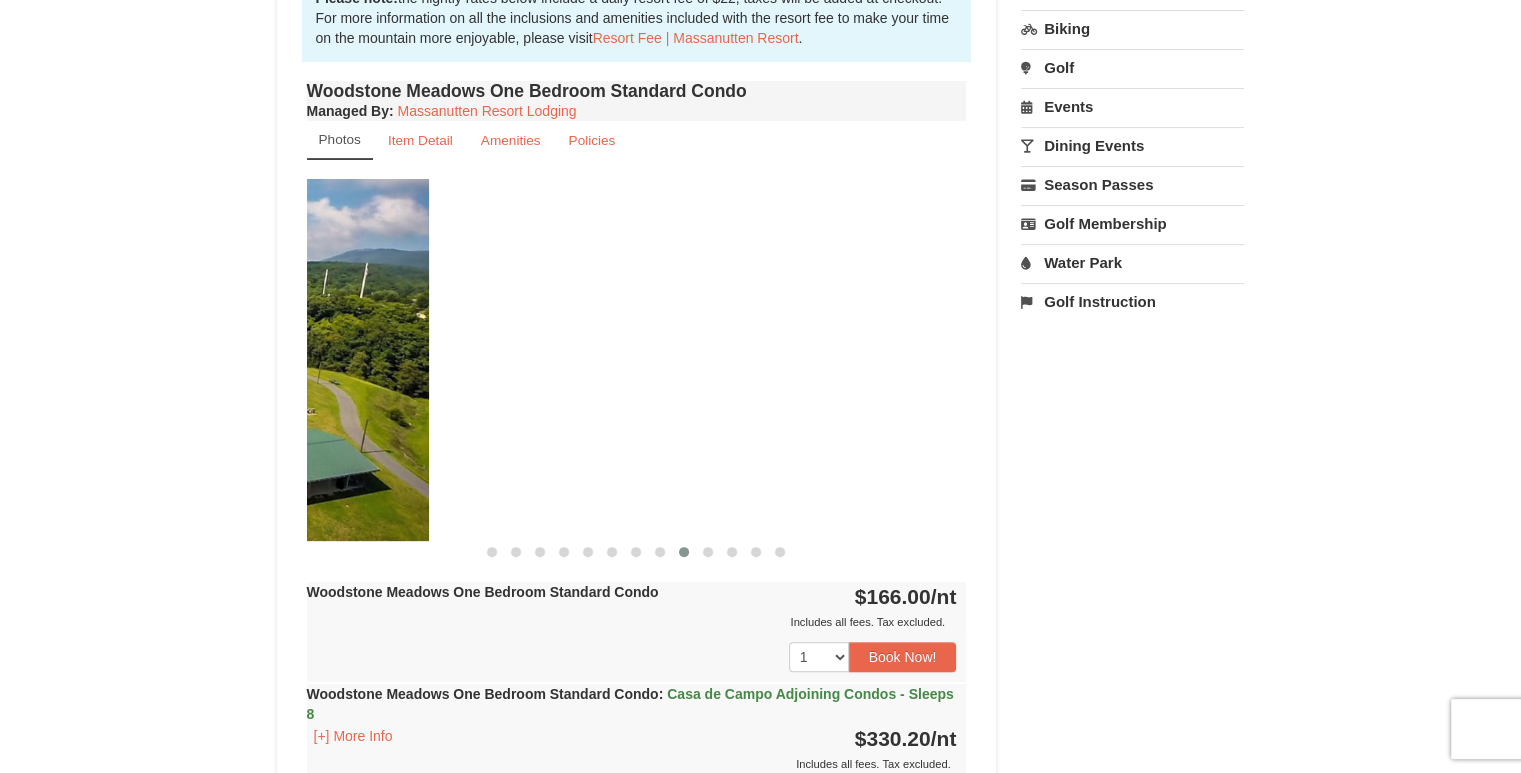 drag, startPoint x: 876, startPoint y: 409, endPoint x: 335, endPoint y: 488, distance: 546.7376 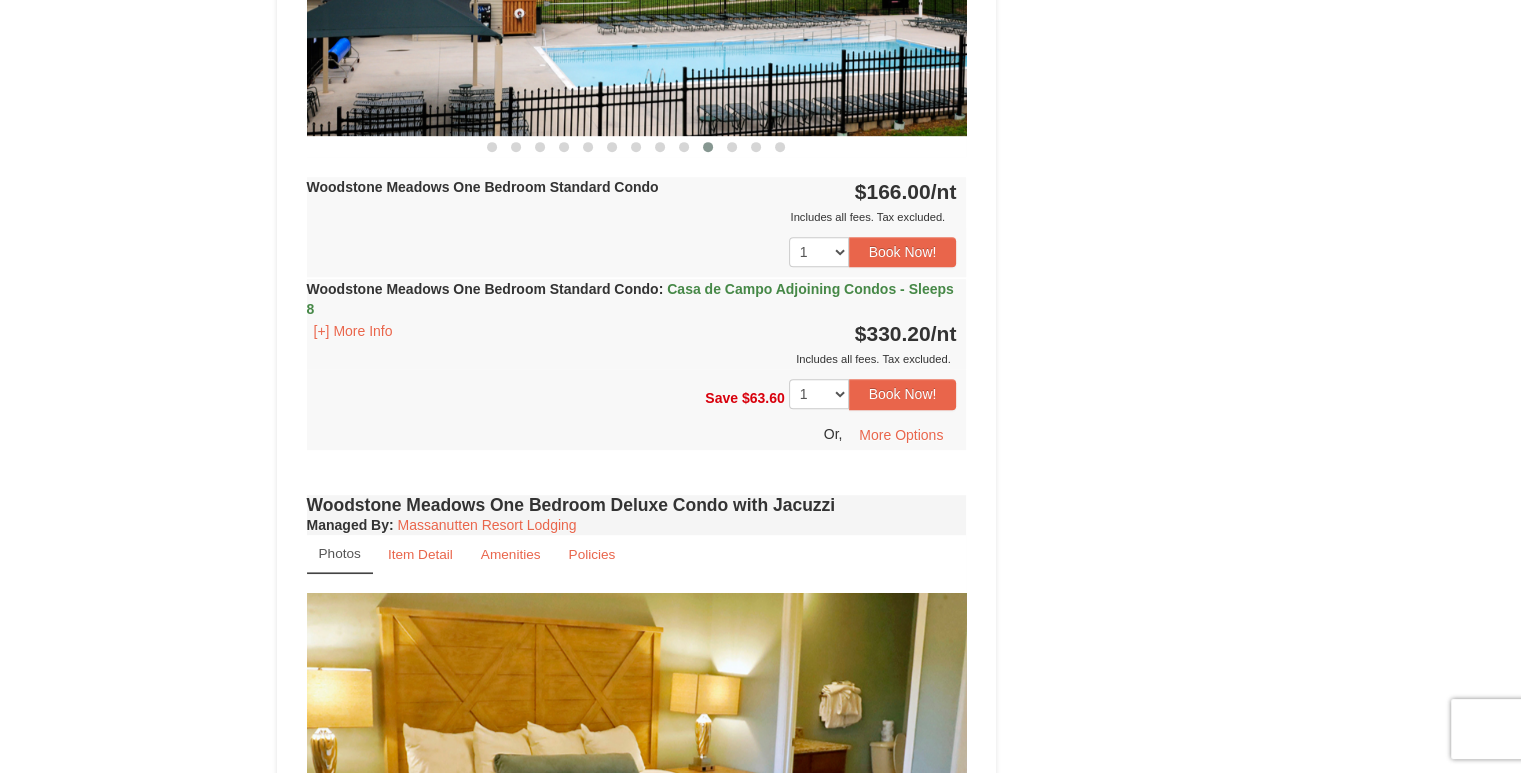 scroll, scrollTop: 0, scrollLeft: 0, axis: both 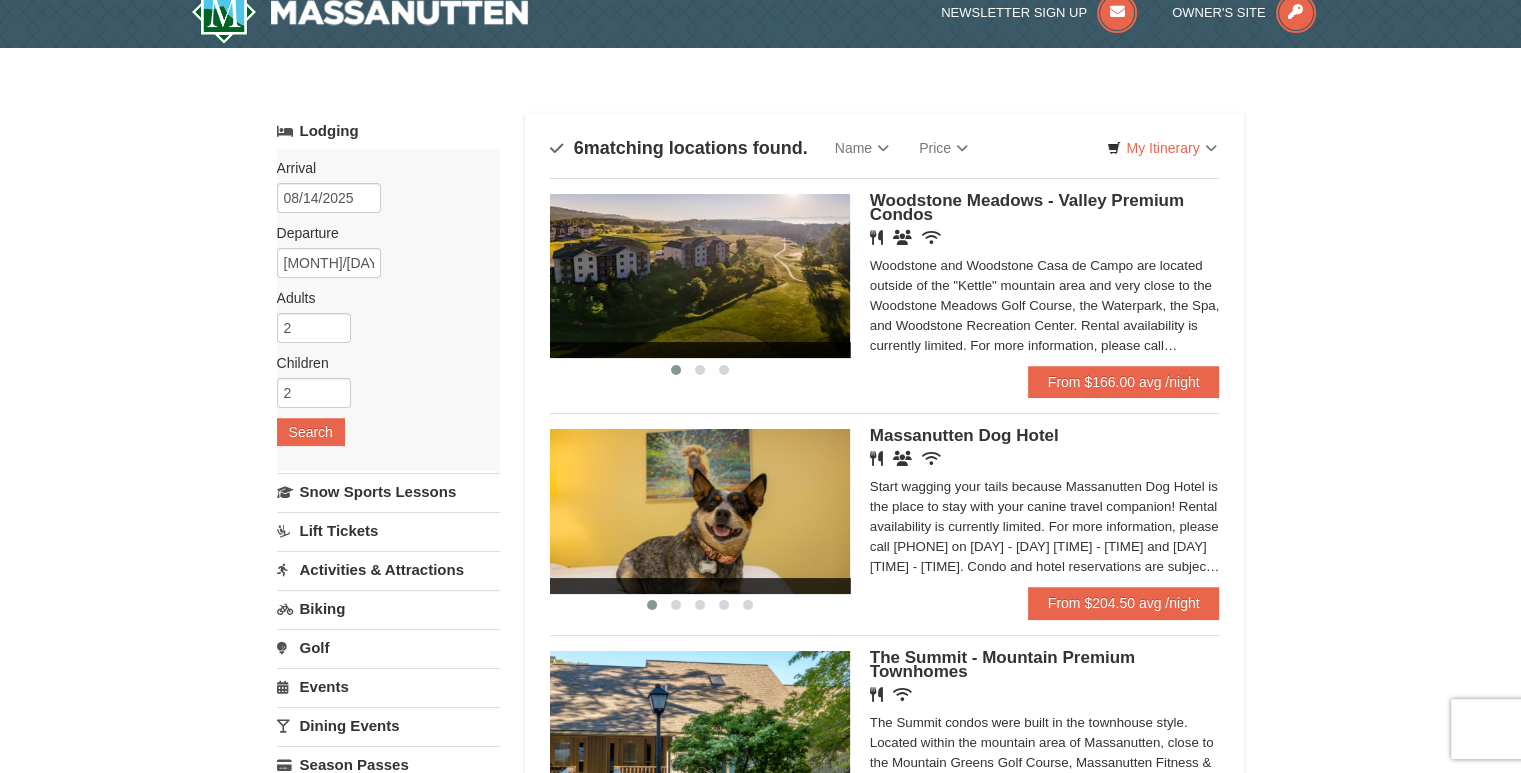 click on "Woodstone Meadows - Valley Premium Condos" at bounding box center [1027, 207] 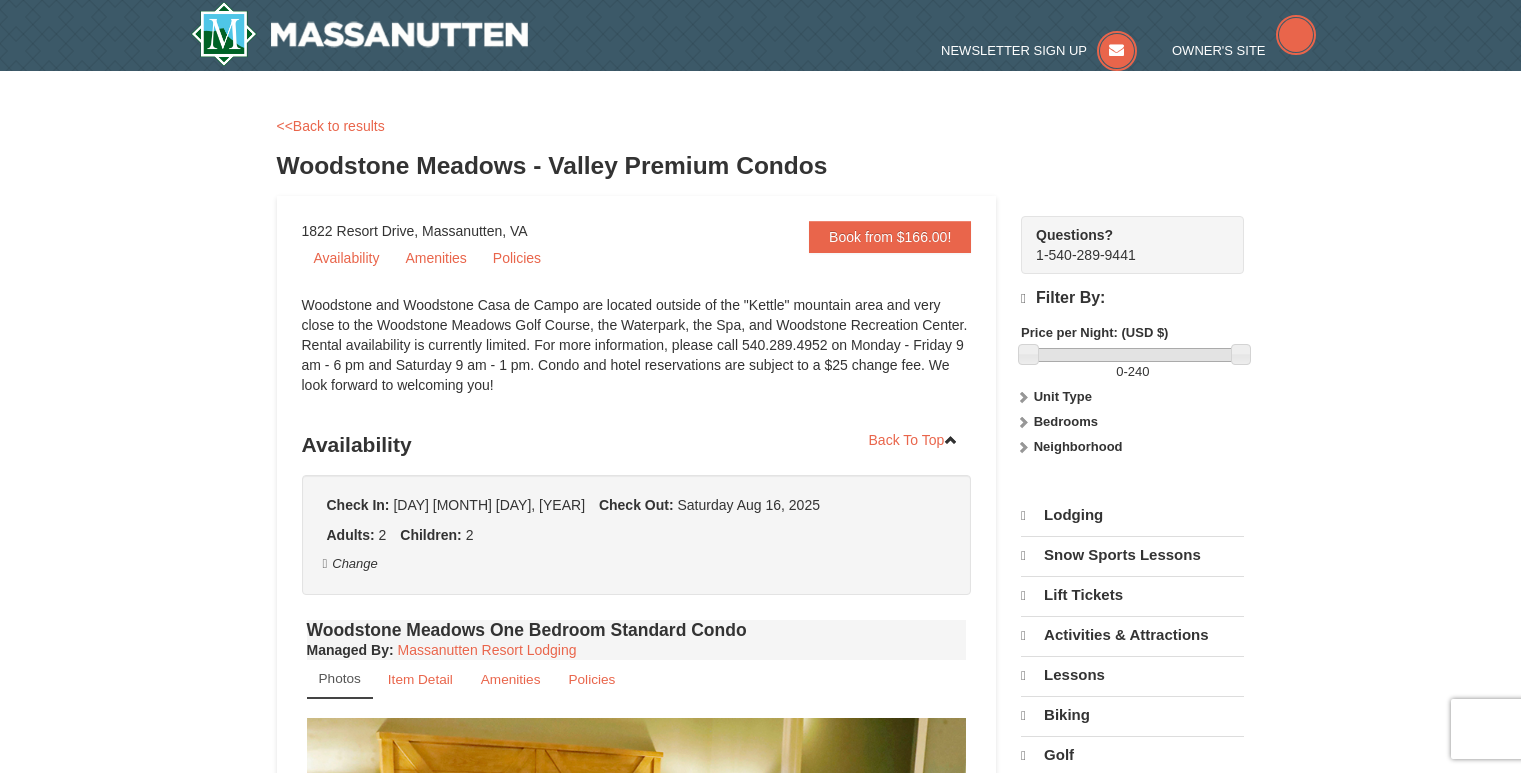 scroll, scrollTop: 0, scrollLeft: 0, axis: both 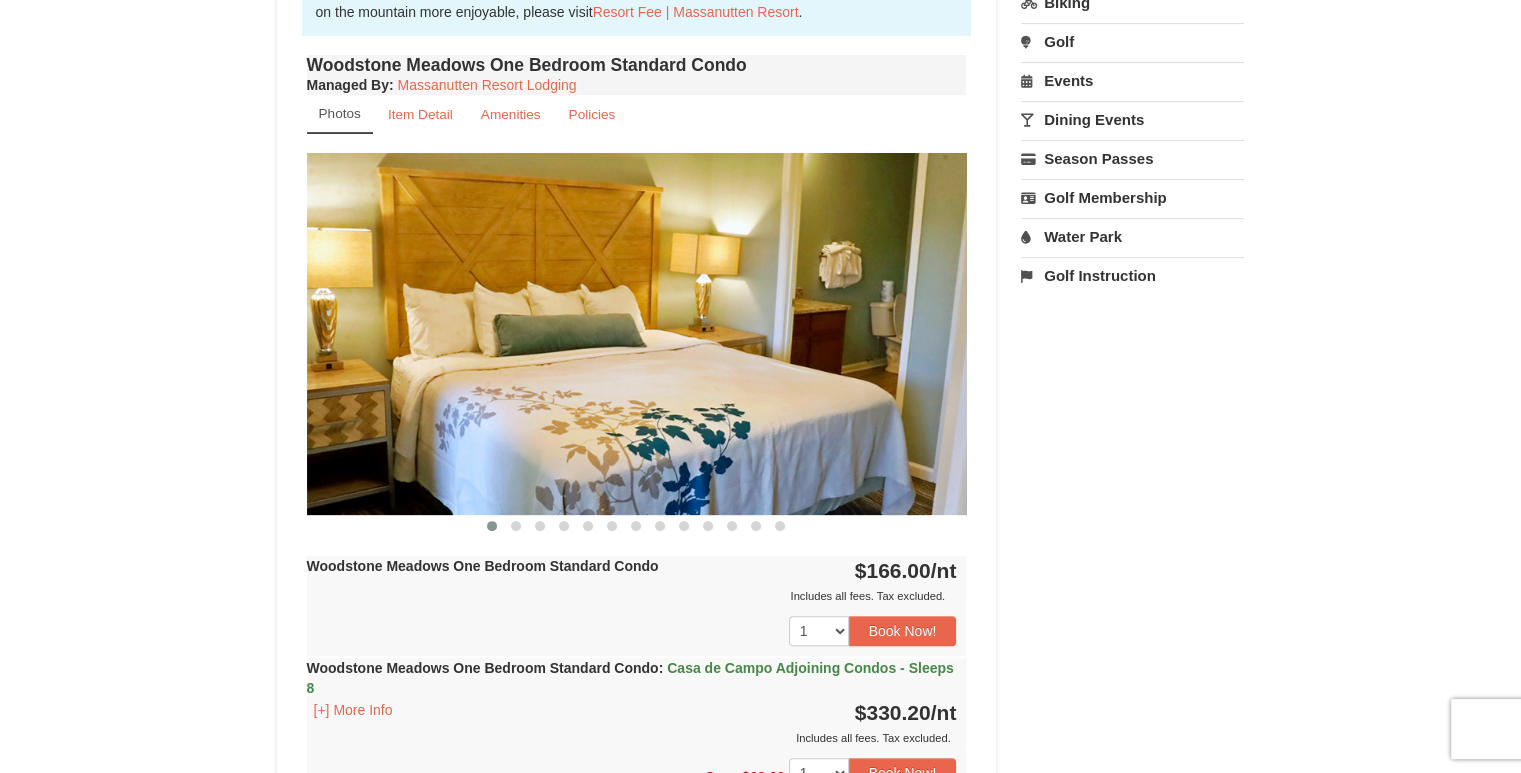 click at bounding box center (637, 333) 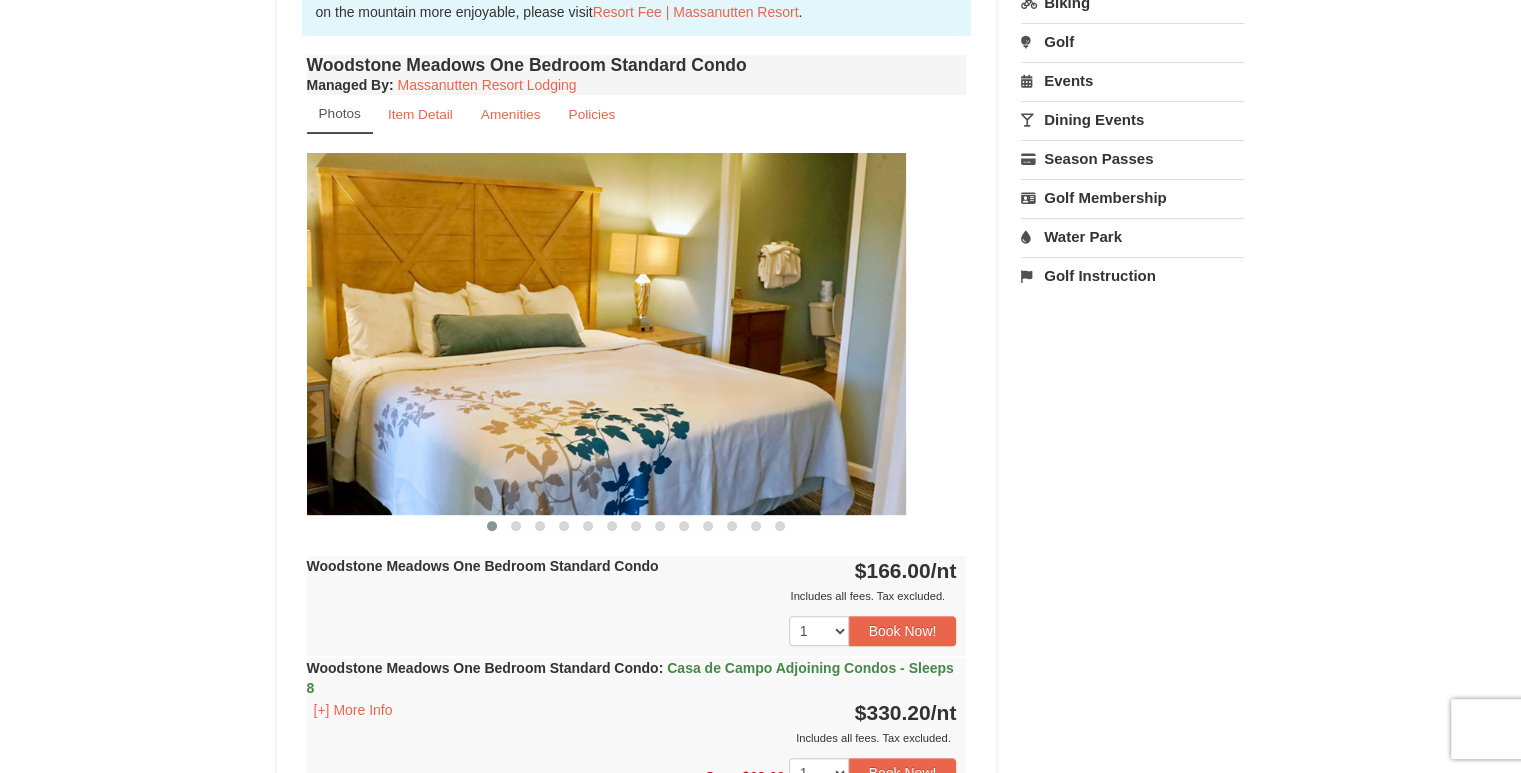 drag, startPoint x: 849, startPoint y: 411, endPoint x: 482, endPoint y: 393, distance: 367.44116 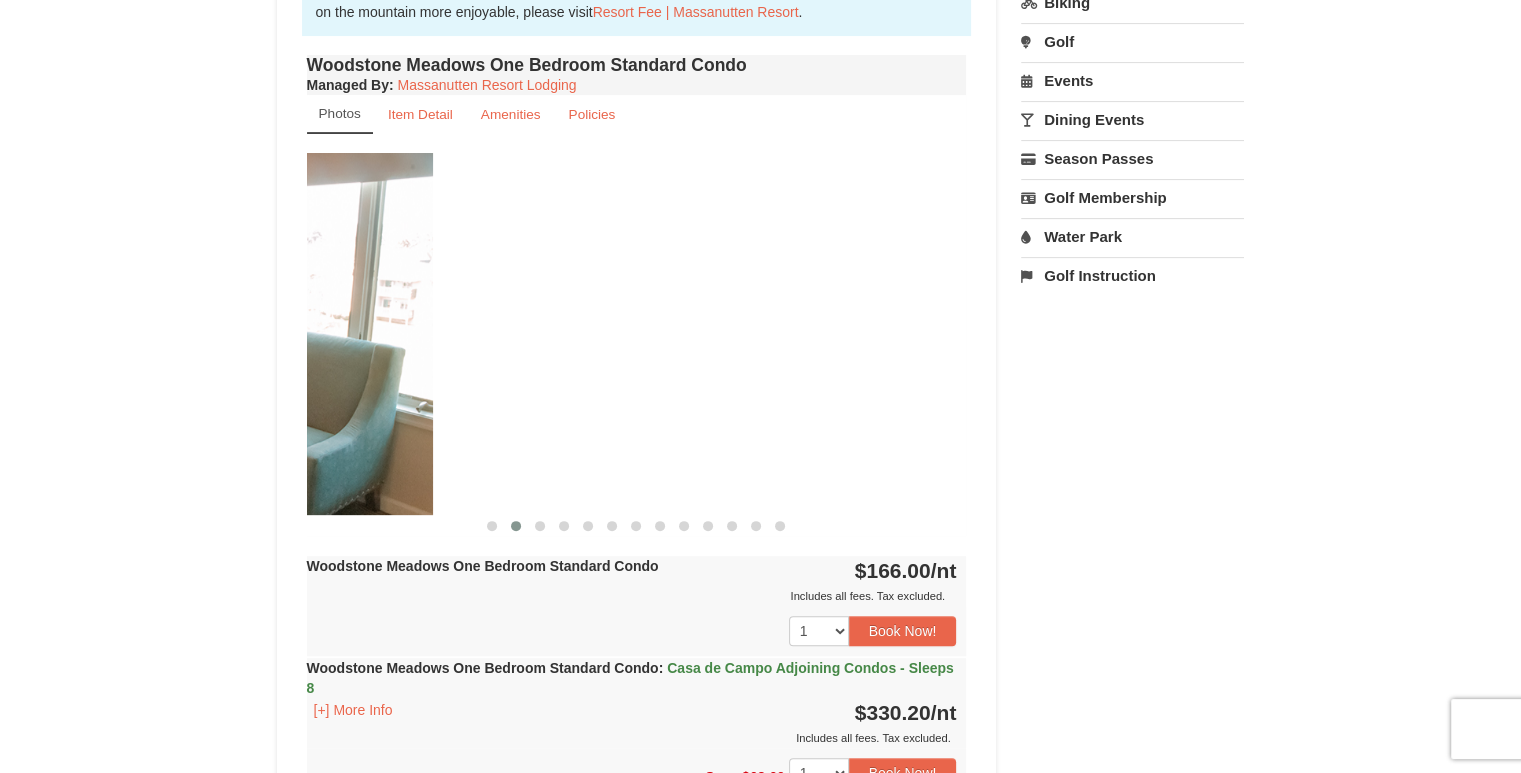 drag, startPoint x: 844, startPoint y: 340, endPoint x: 297, endPoint y: 436, distance: 555.3602 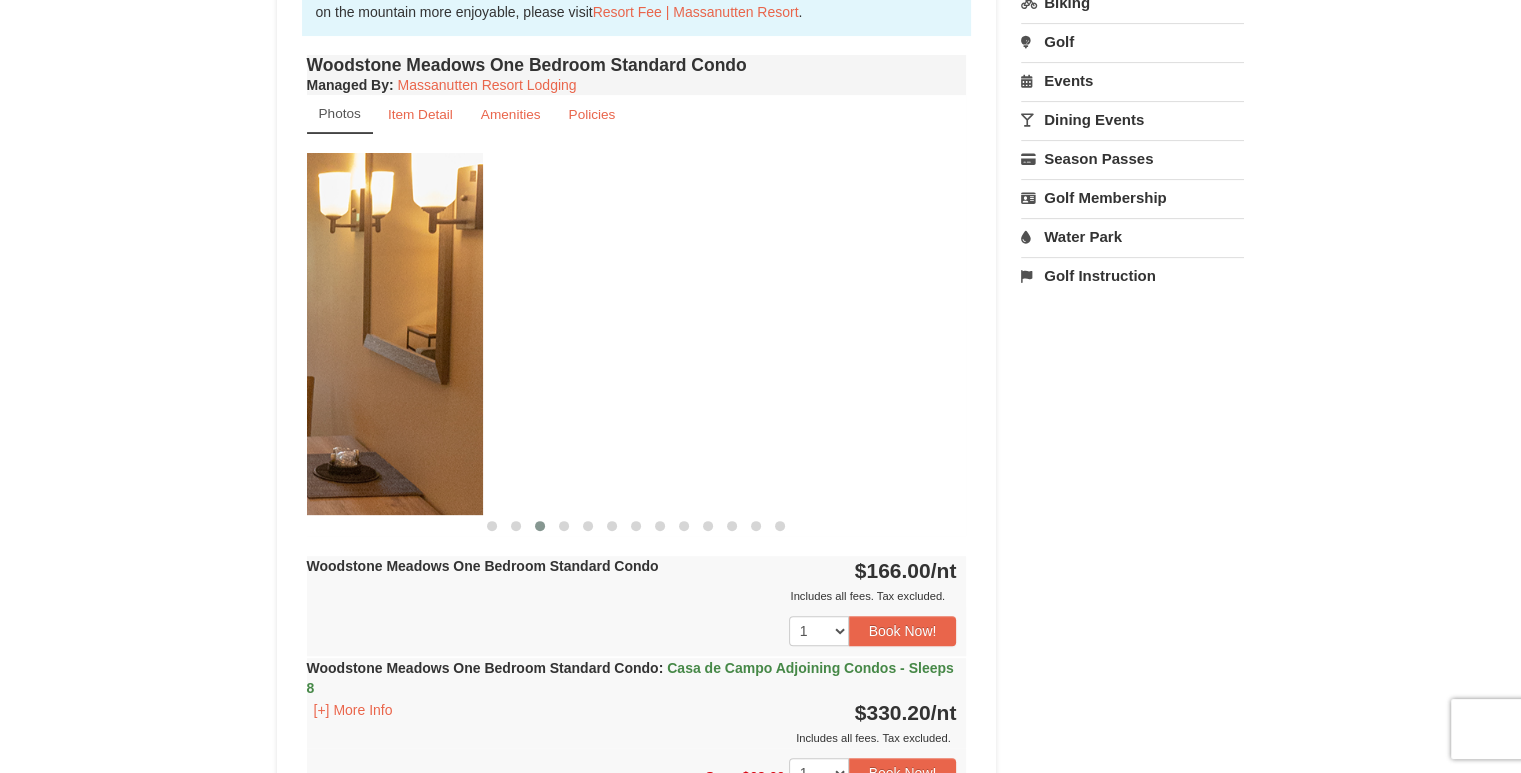 drag, startPoint x: 838, startPoint y: 337, endPoint x: 325, endPoint y: 410, distance: 518.1679 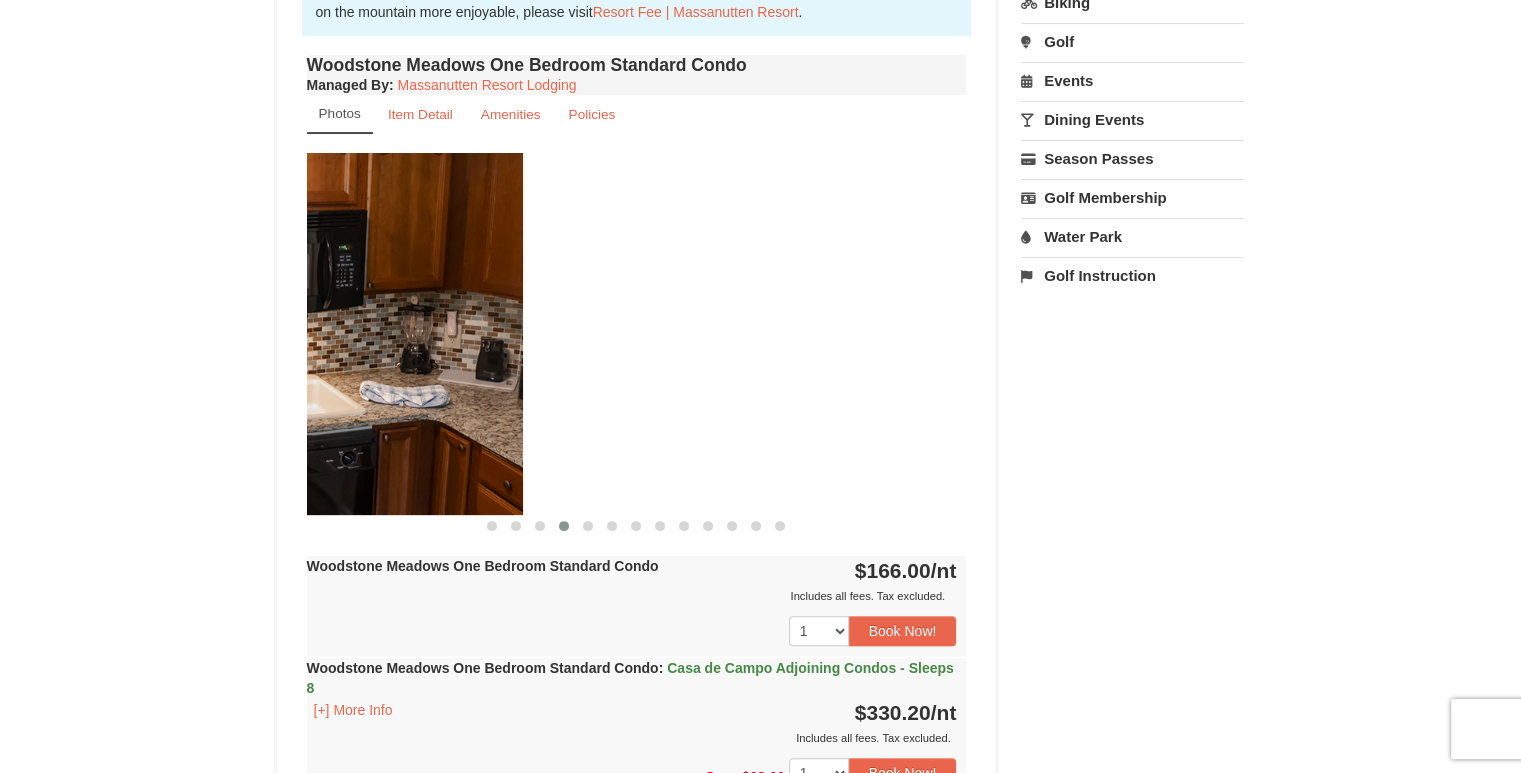 drag, startPoint x: 766, startPoint y: 364, endPoint x: 324, endPoint y: 445, distance: 449.36066 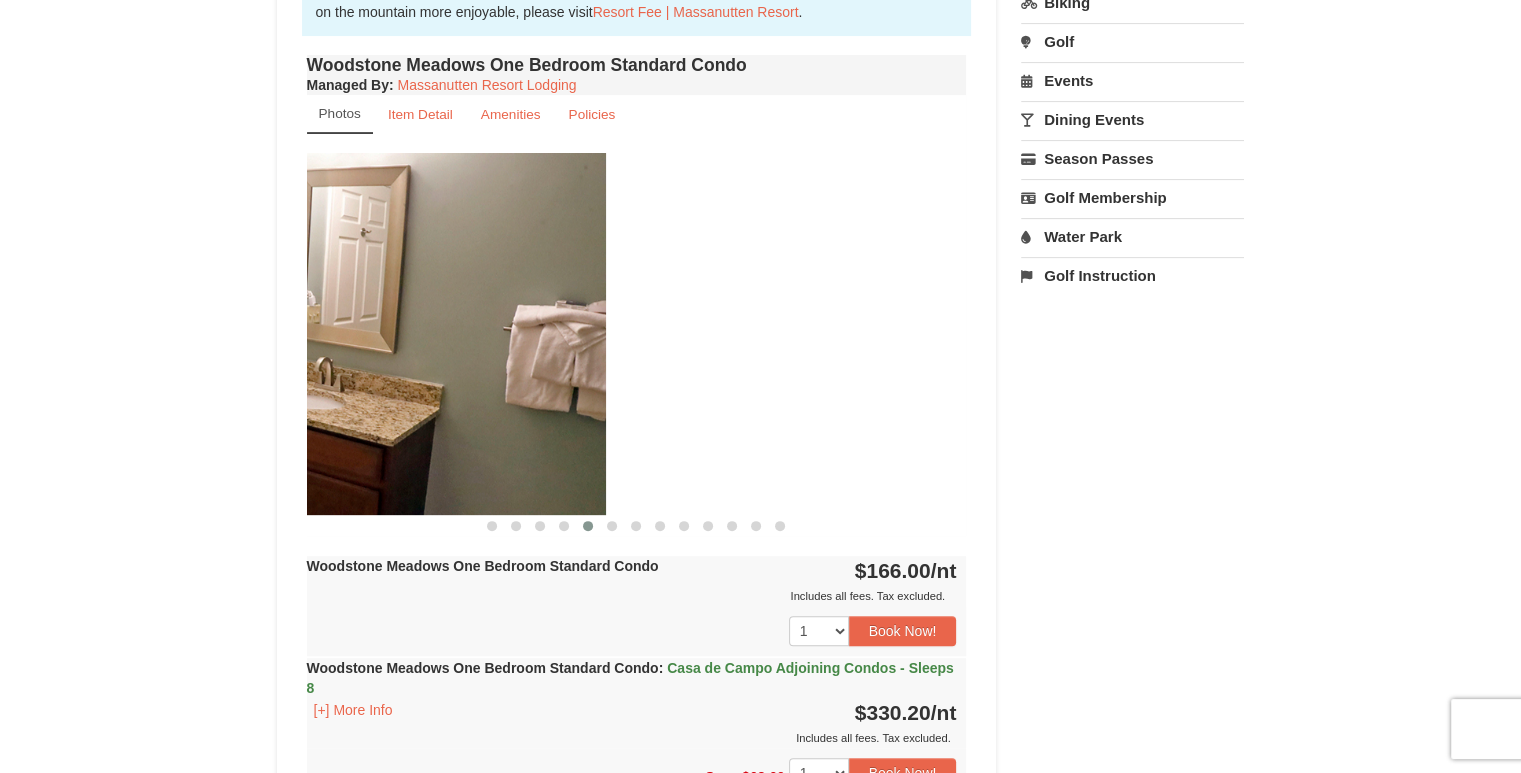 drag, startPoint x: 764, startPoint y: 371, endPoint x: 414, endPoint y: 437, distance: 356.1685 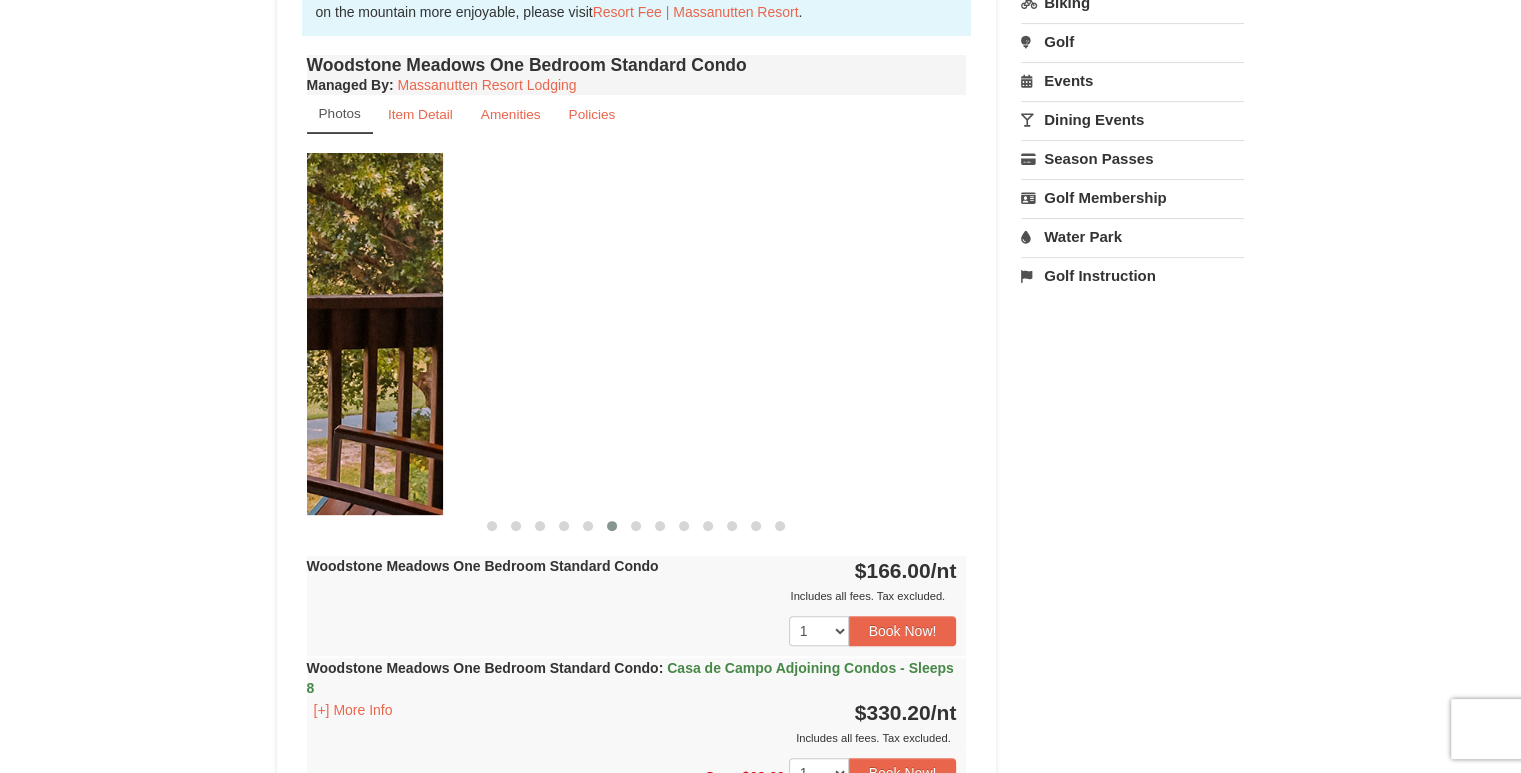 drag, startPoint x: 876, startPoint y: 381, endPoint x: 350, endPoint y: 477, distance: 534.6887 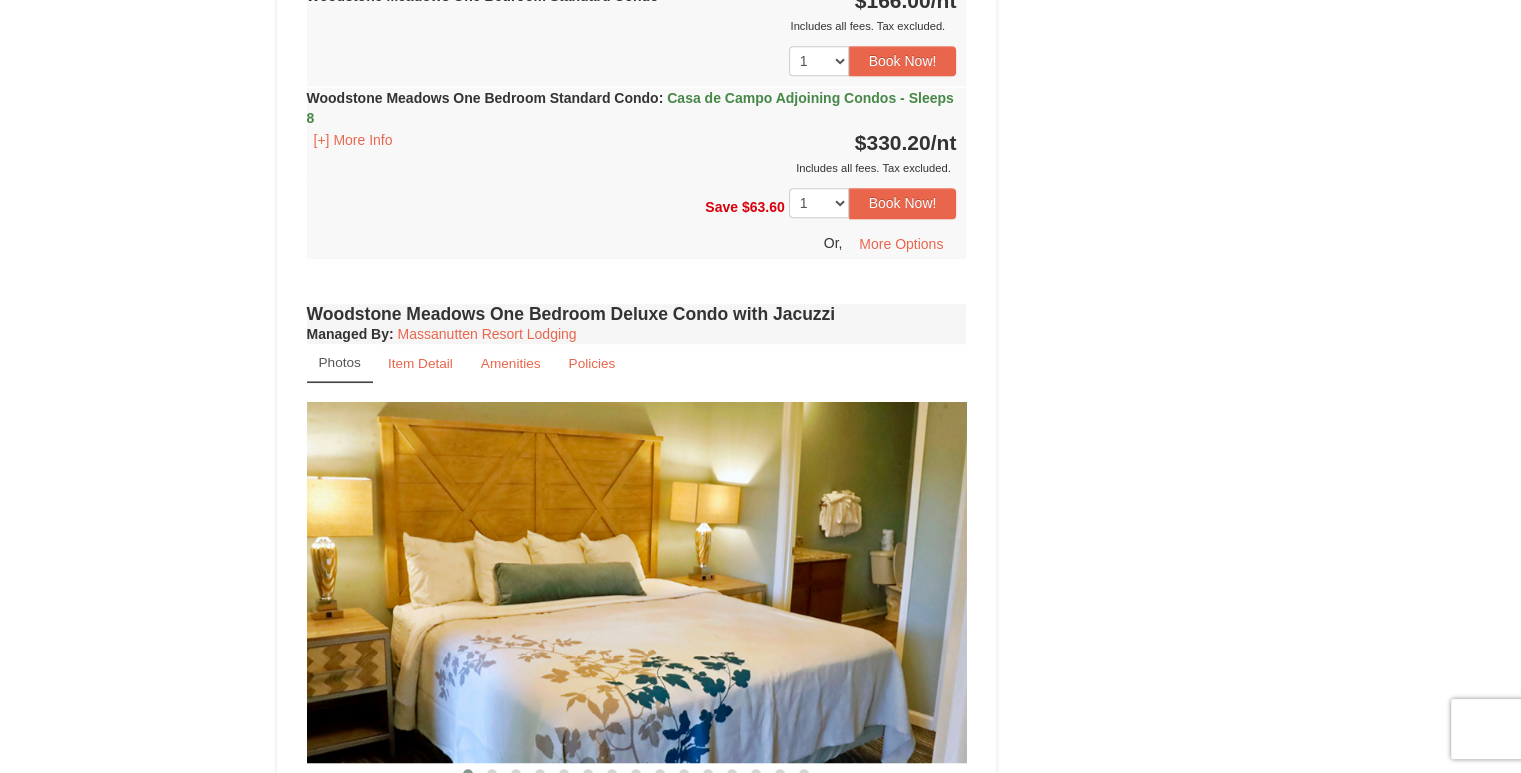 scroll, scrollTop: 0, scrollLeft: 0, axis: both 